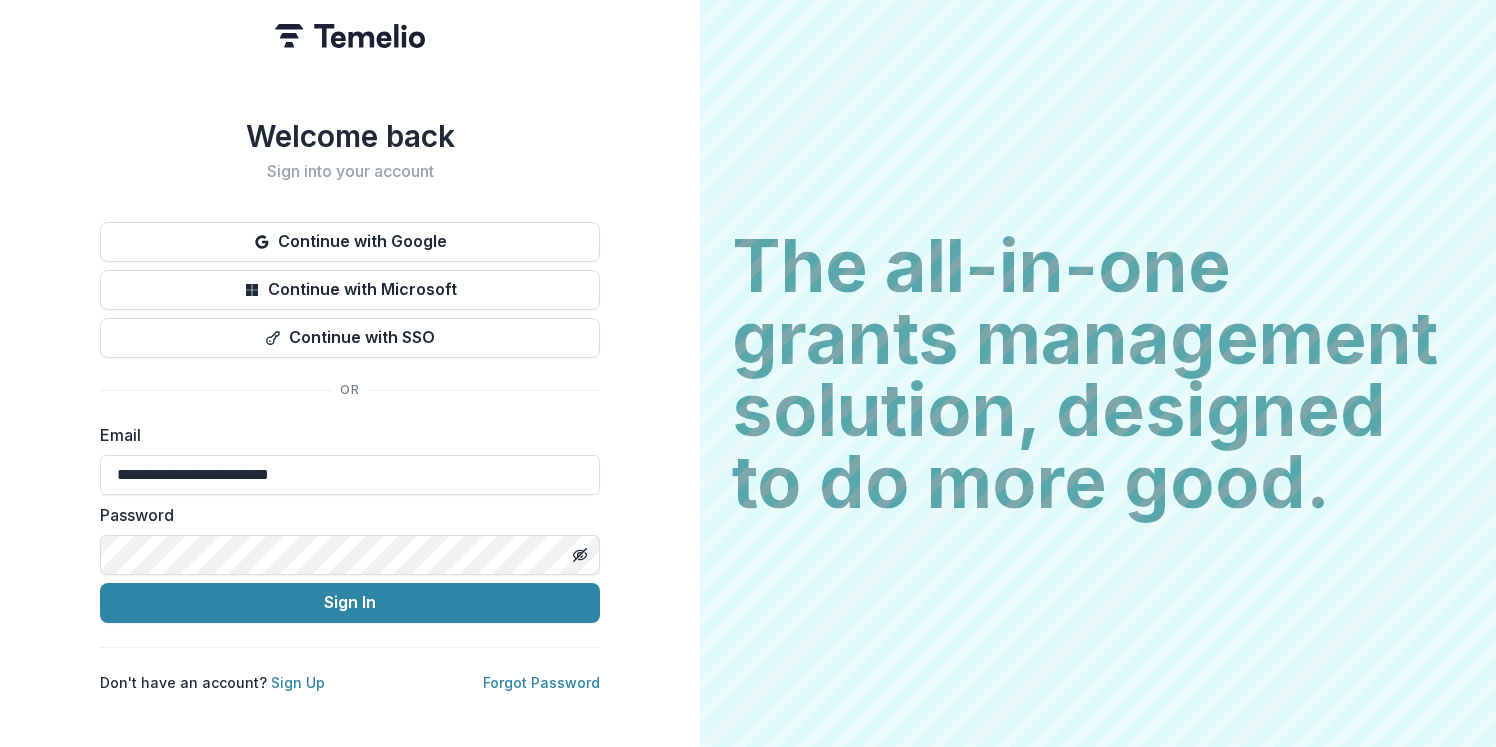 scroll, scrollTop: 0, scrollLeft: 0, axis: both 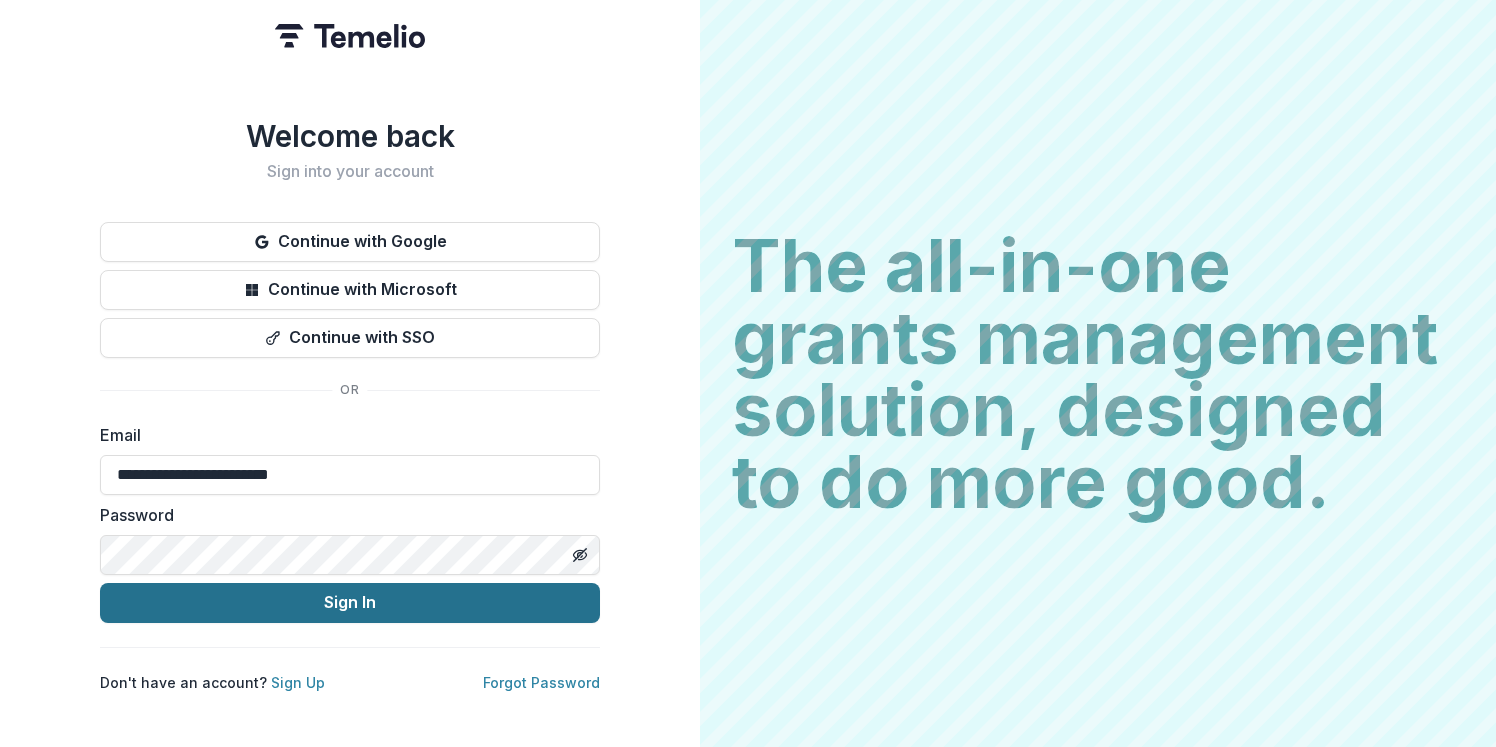 click on "Sign In" at bounding box center (350, 603) 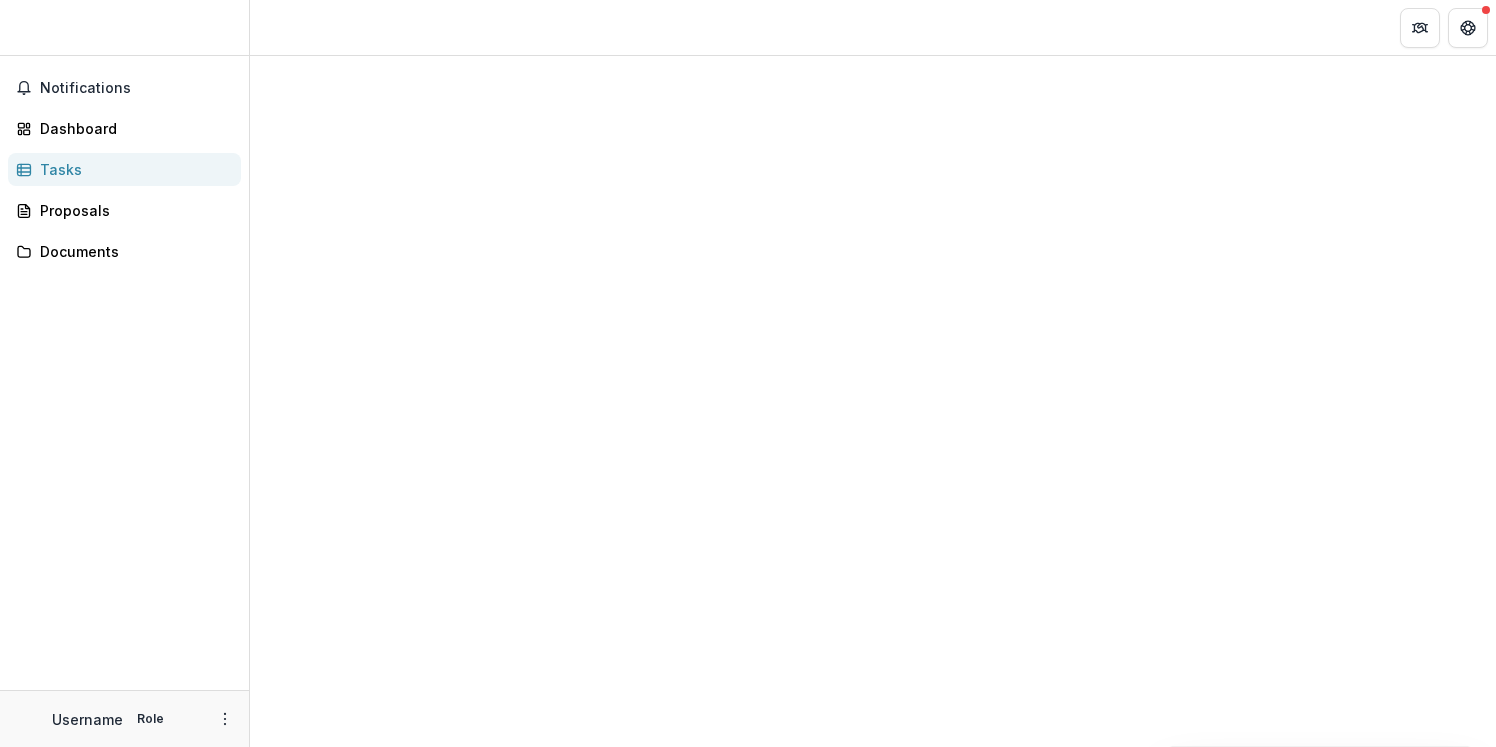 scroll, scrollTop: 0, scrollLeft: 0, axis: both 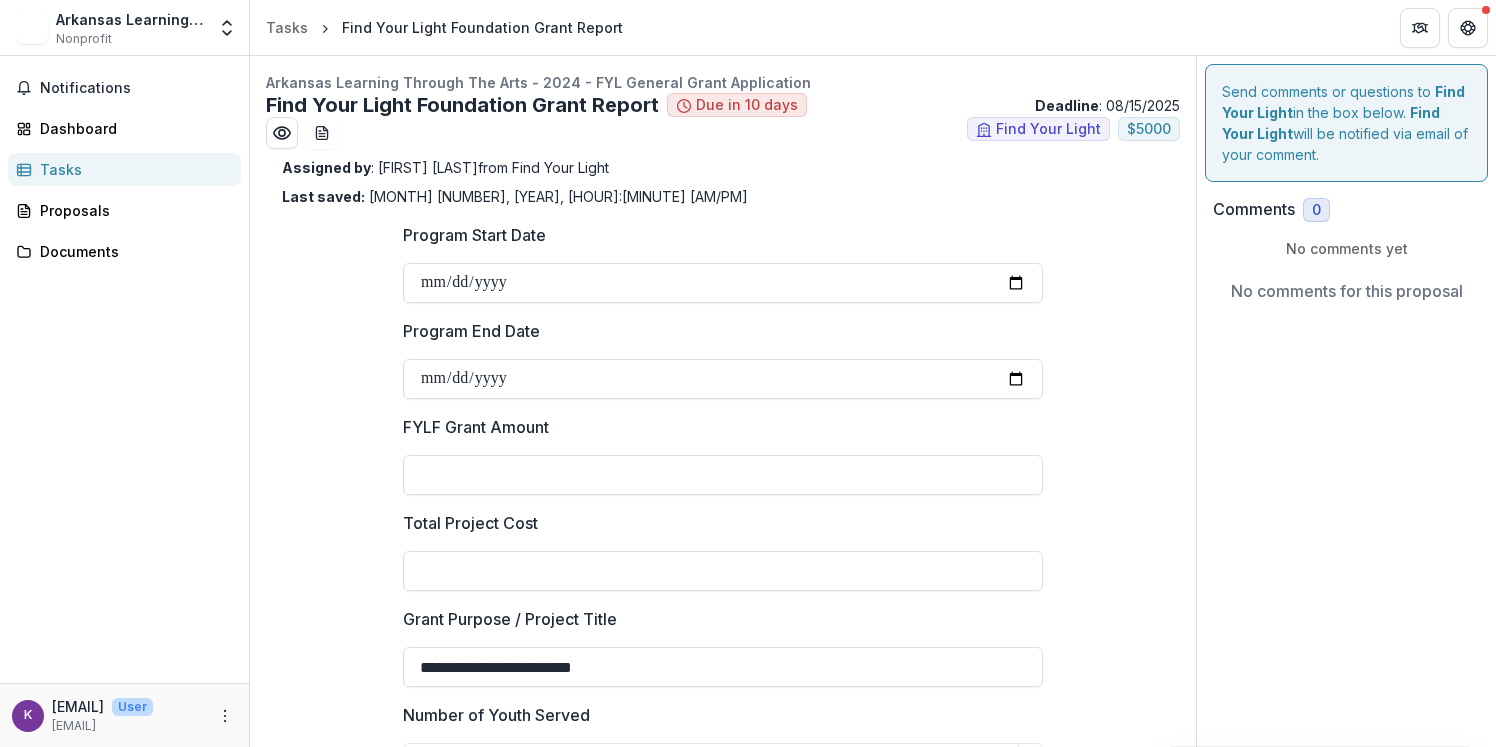 type on "******" 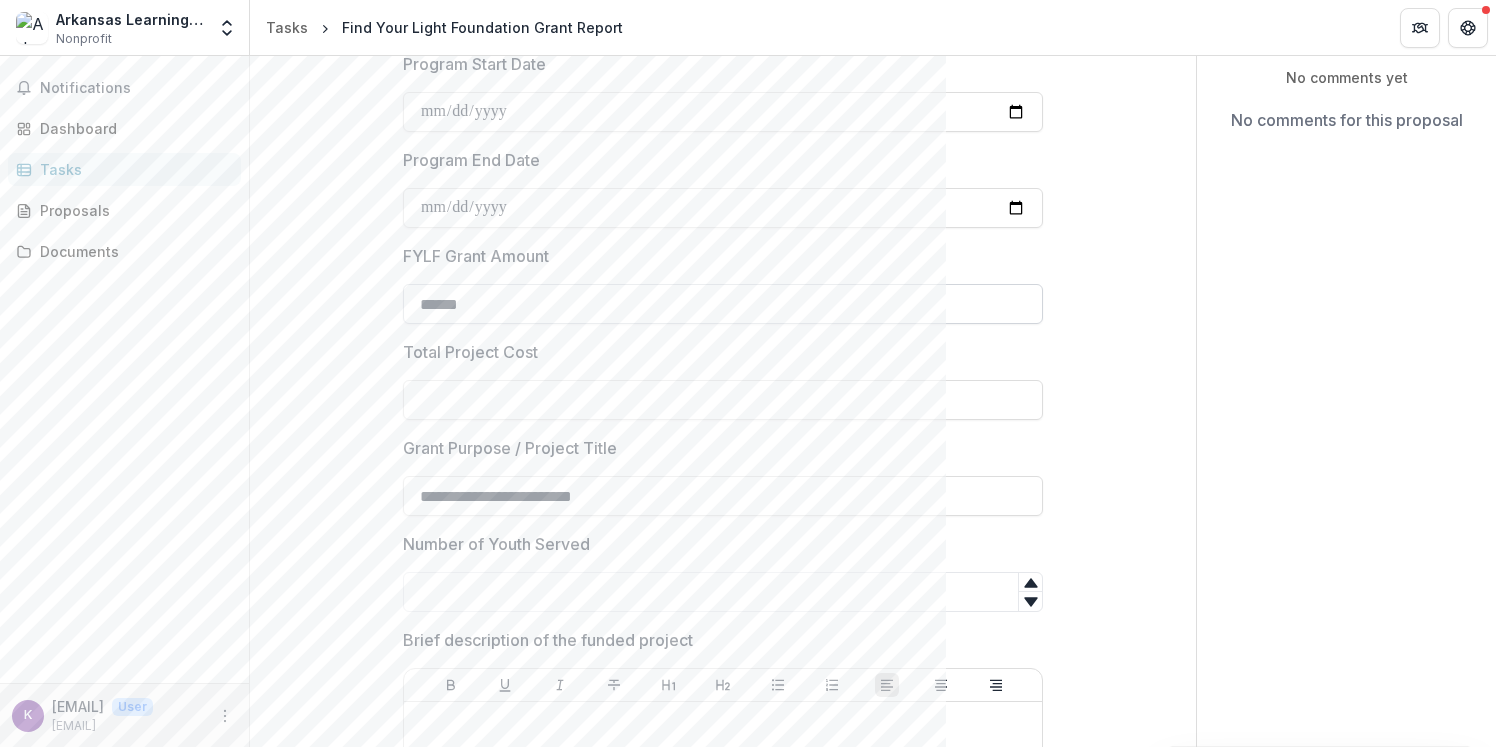 scroll, scrollTop: 183, scrollLeft: 0, axis: vertical 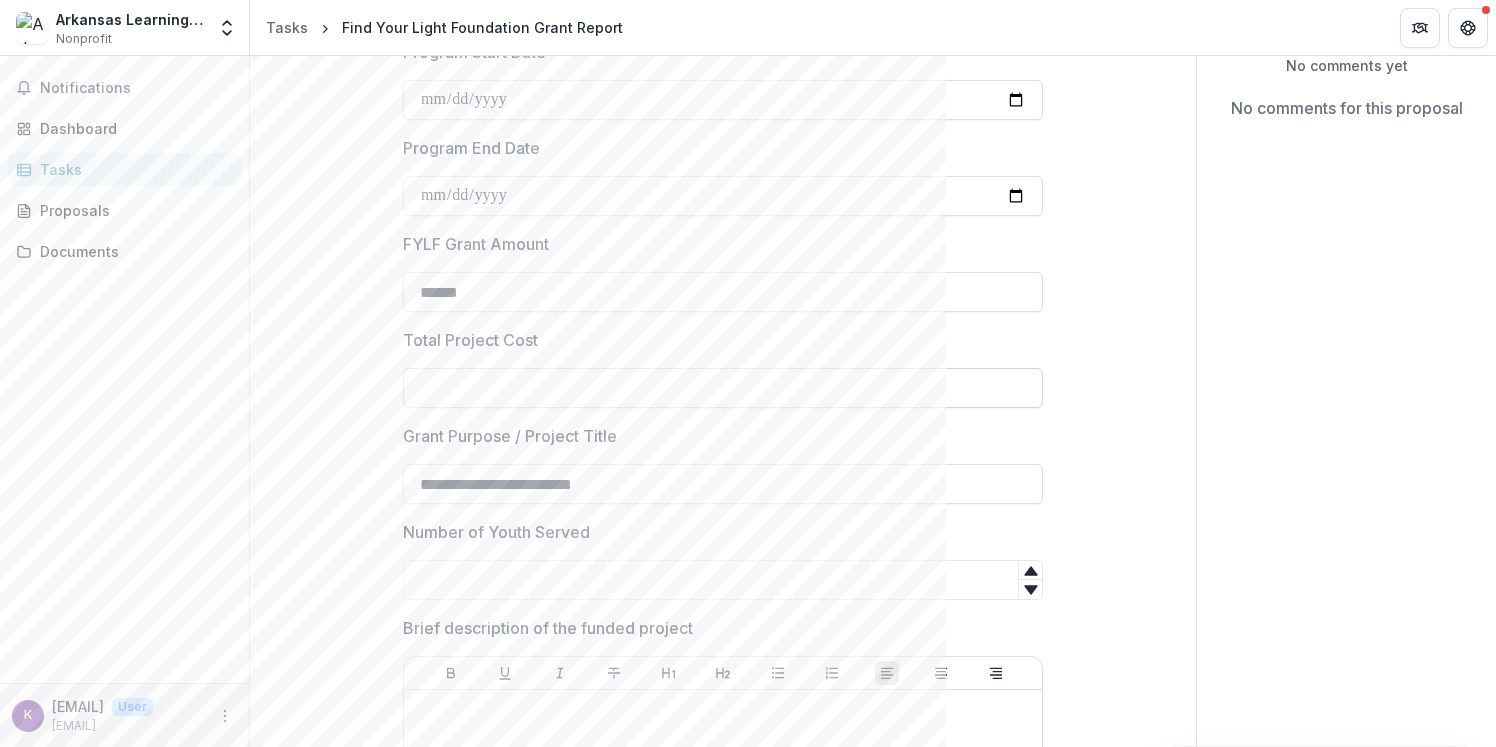 click on "Total Project Cost" at bounding box center (723, 388) 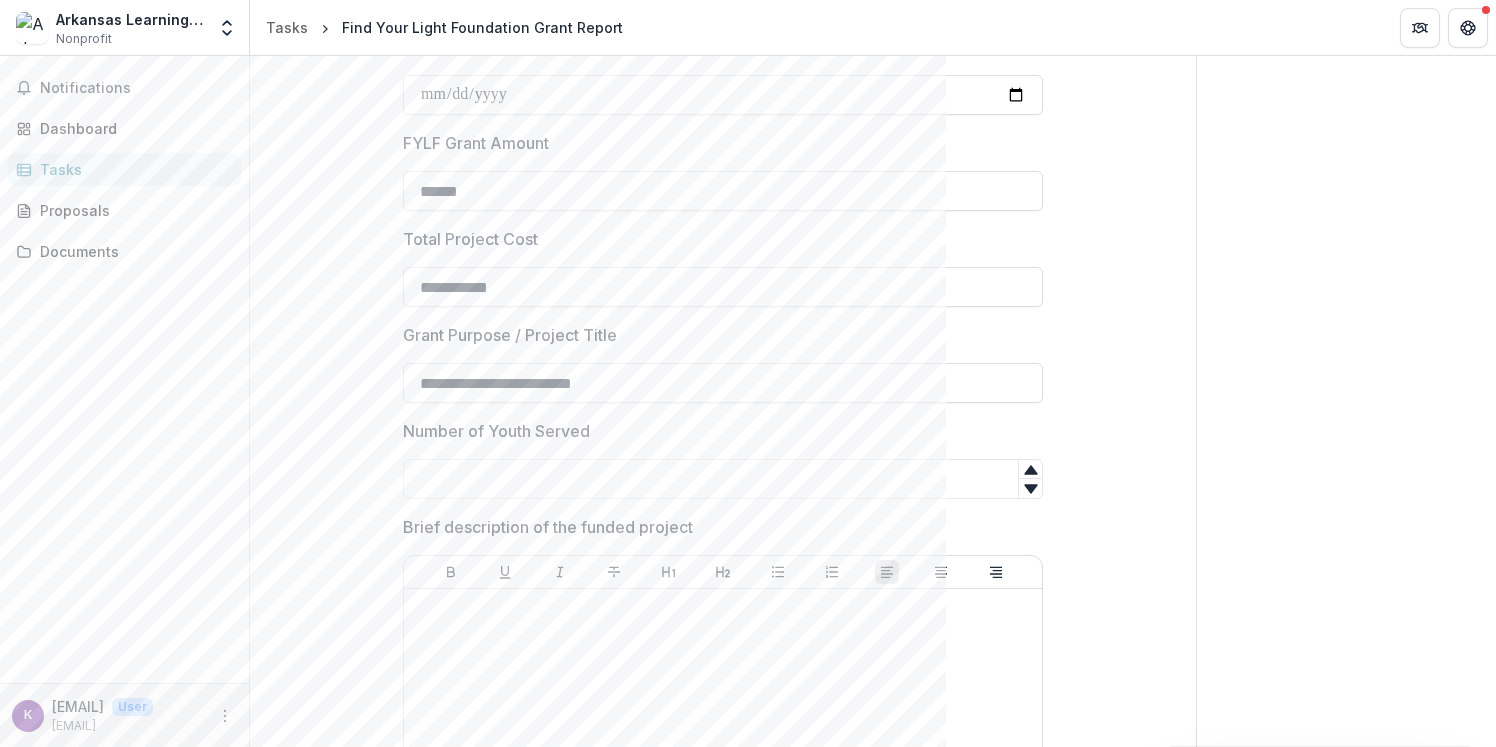 scroll, scrollTop: 305, scrollLeft: 0, axis: vertical 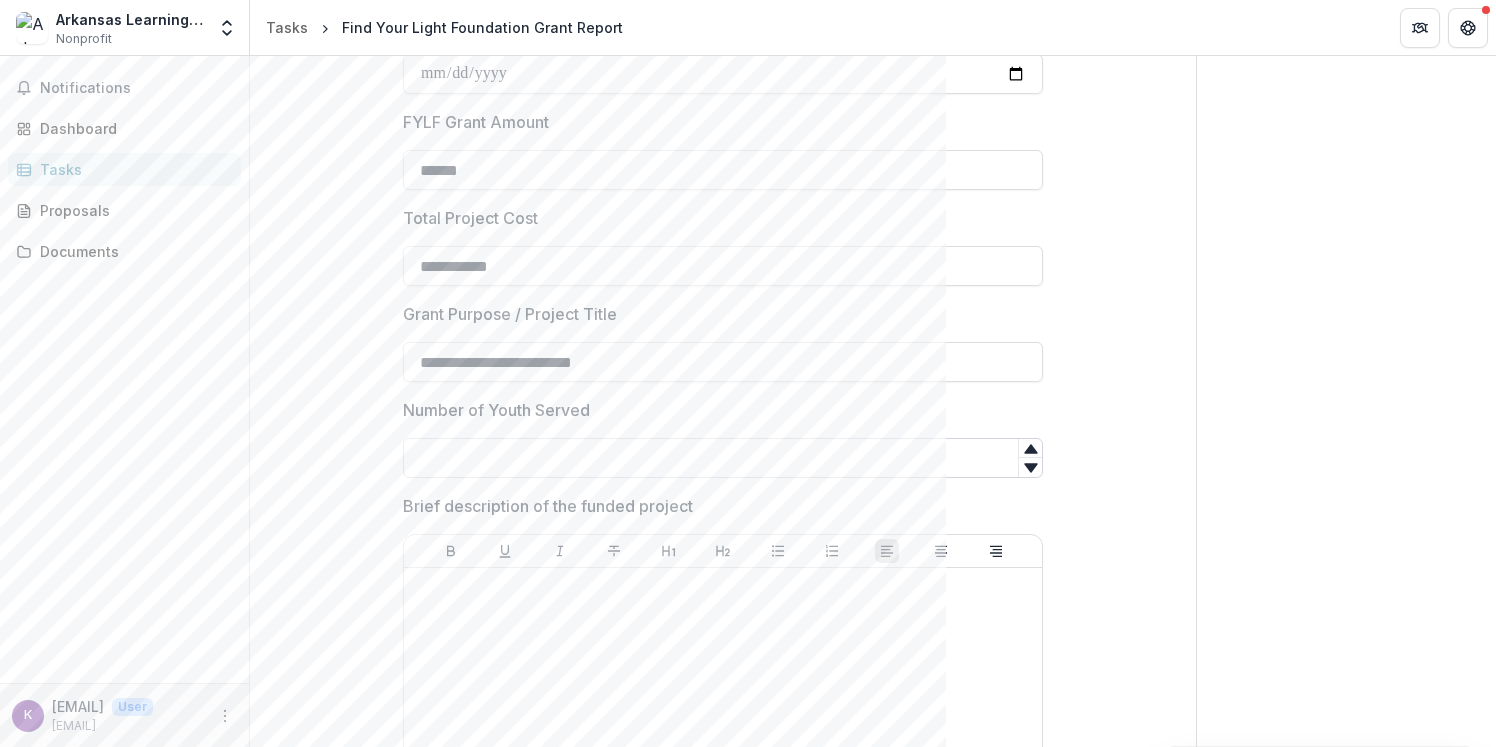 type on "********" 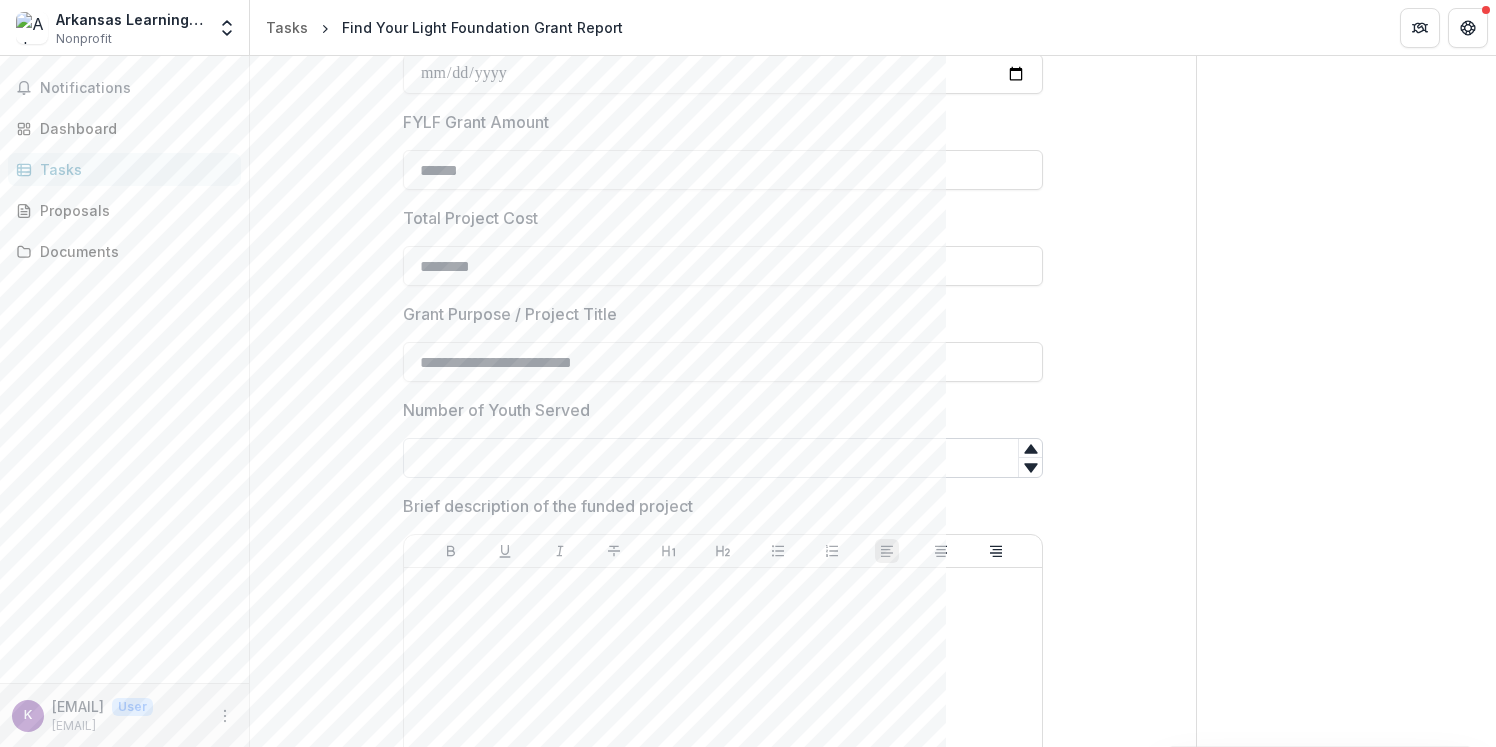 click on "Number of Youth Served" at bounding box center (723, 458) 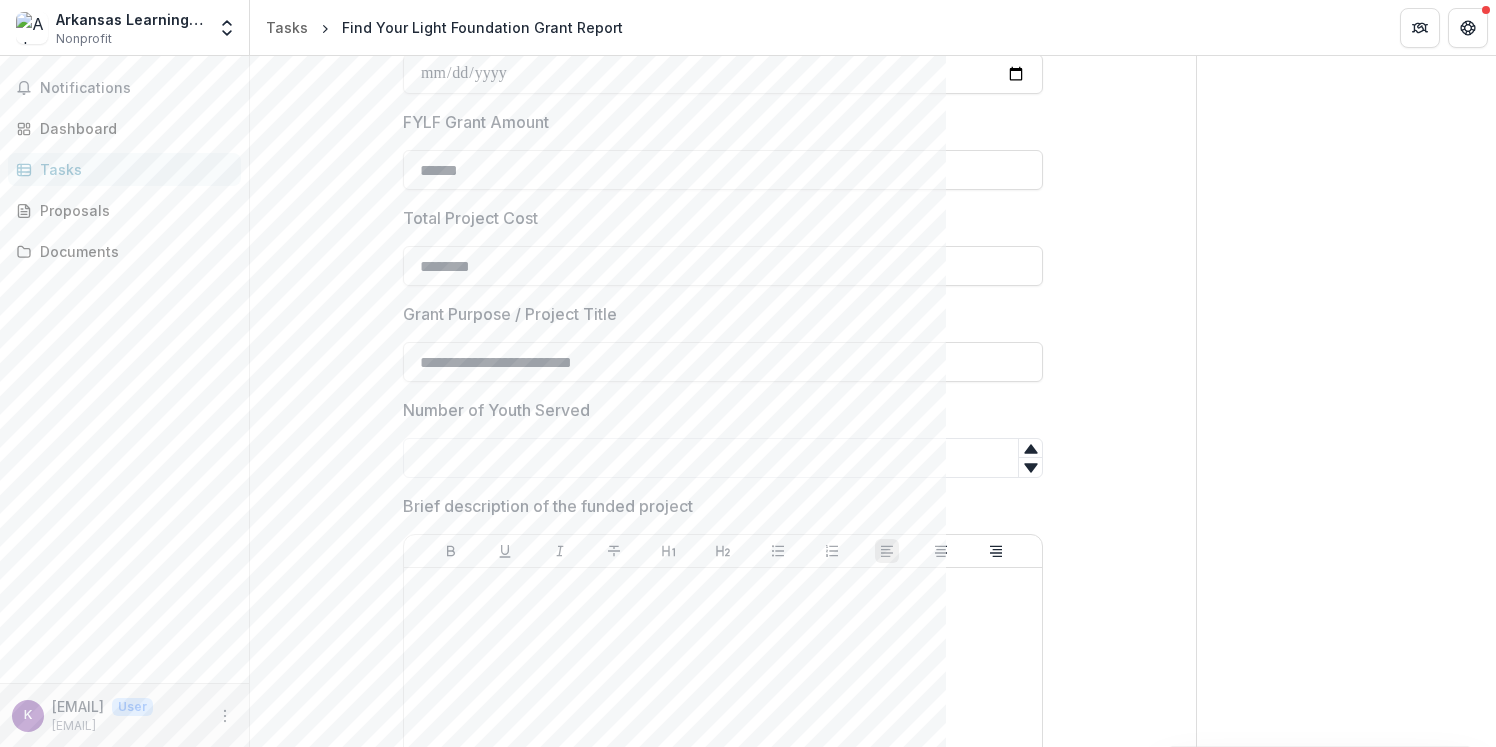 type on "*" 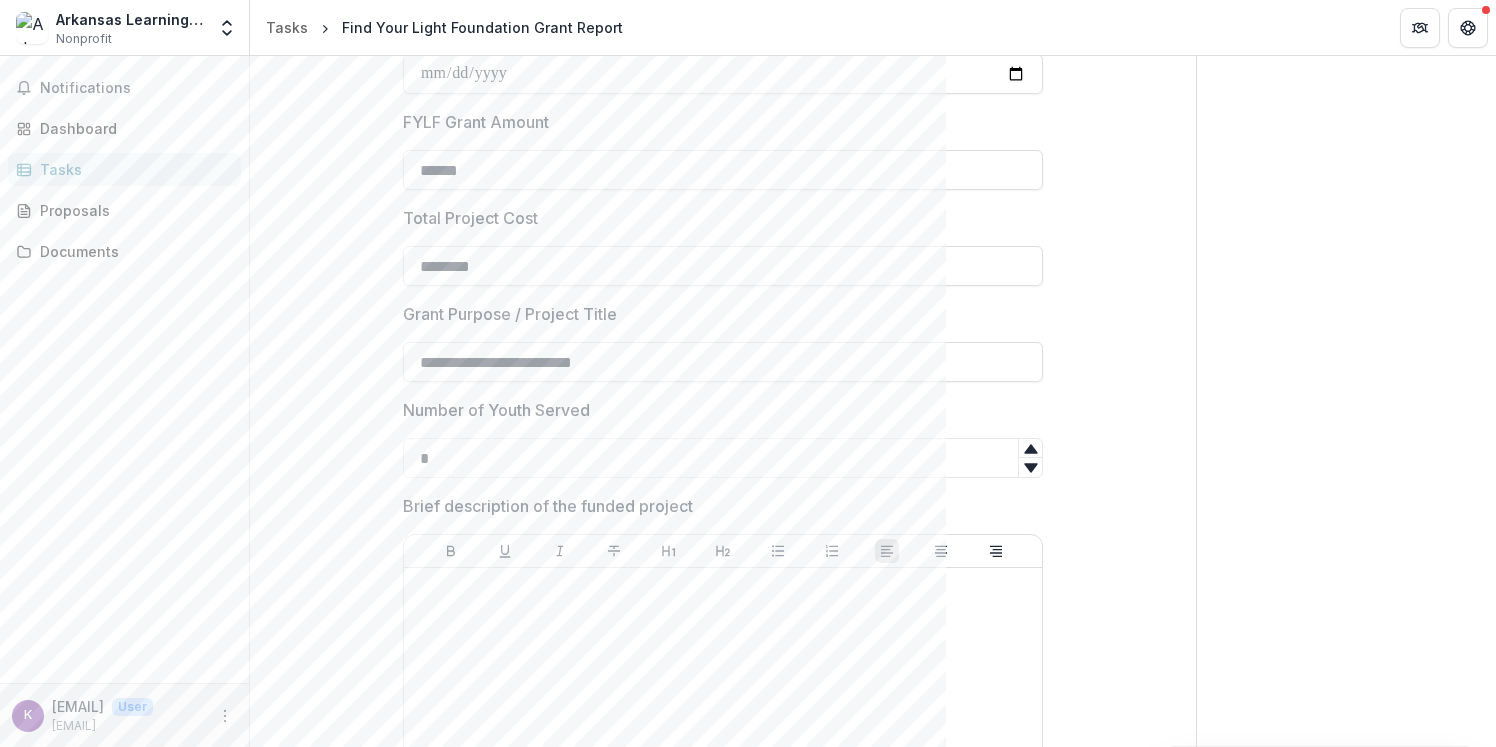 click 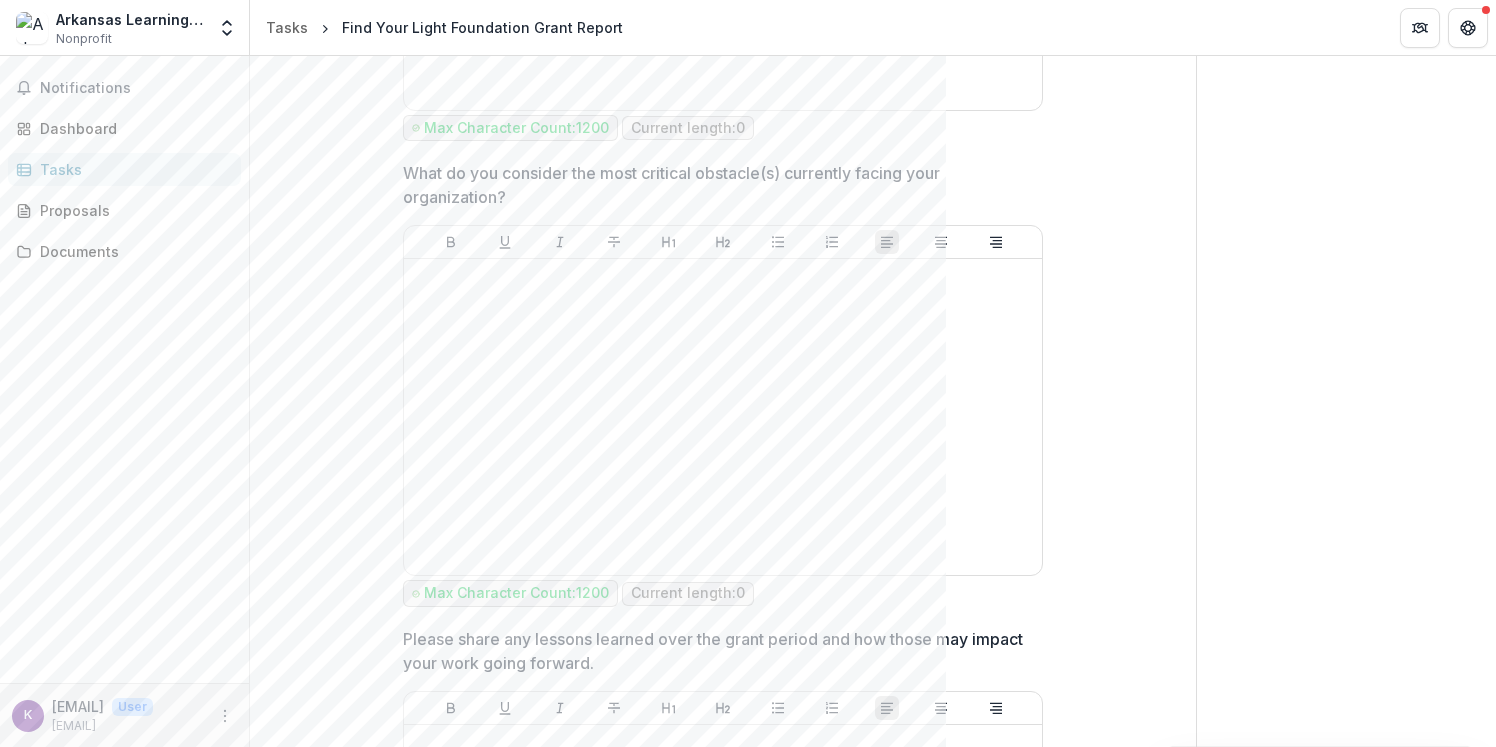 scroll, scrollTop: 3576, scrollLeft: 0, axis: vertical 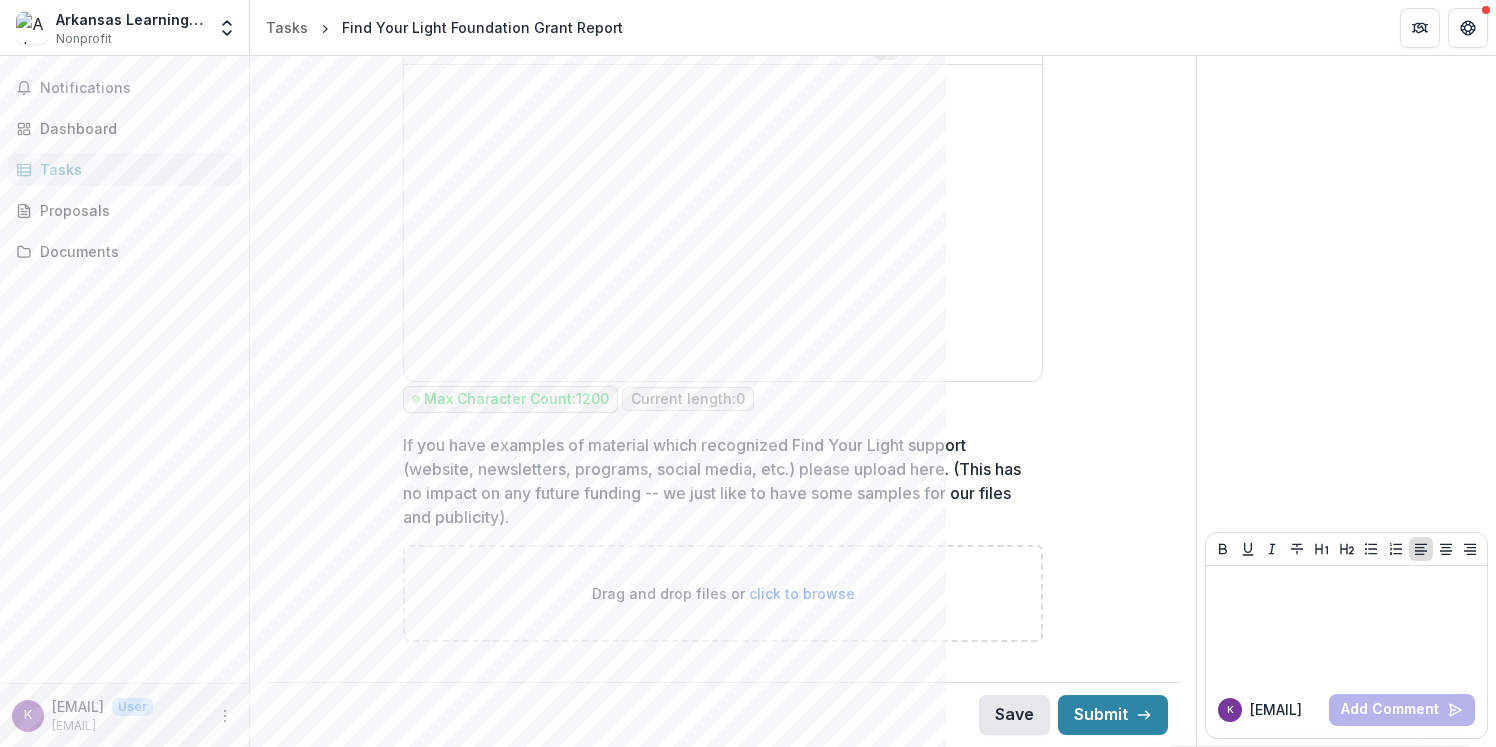 type on "****" 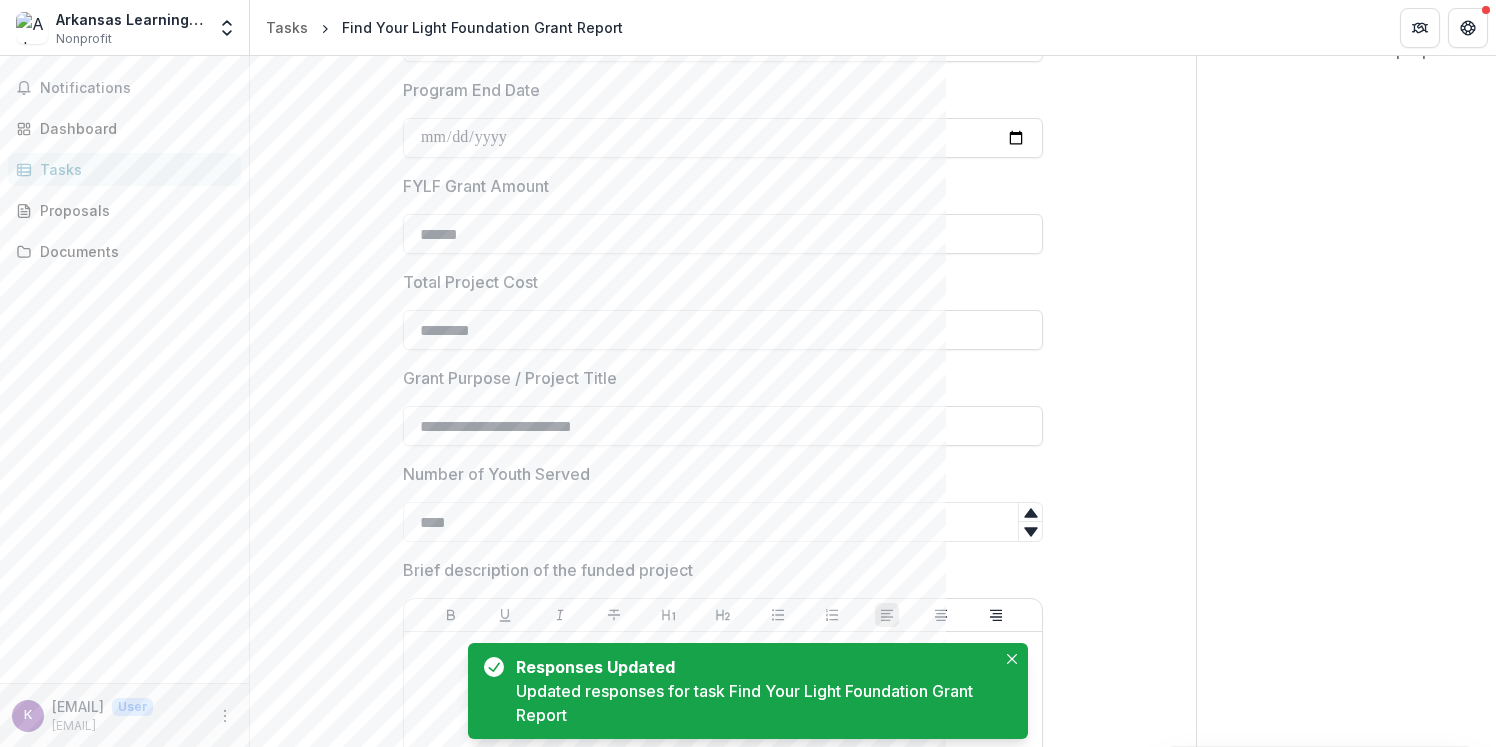 scroll, scrollTop: 0, scrollLeft: 0, axis: both 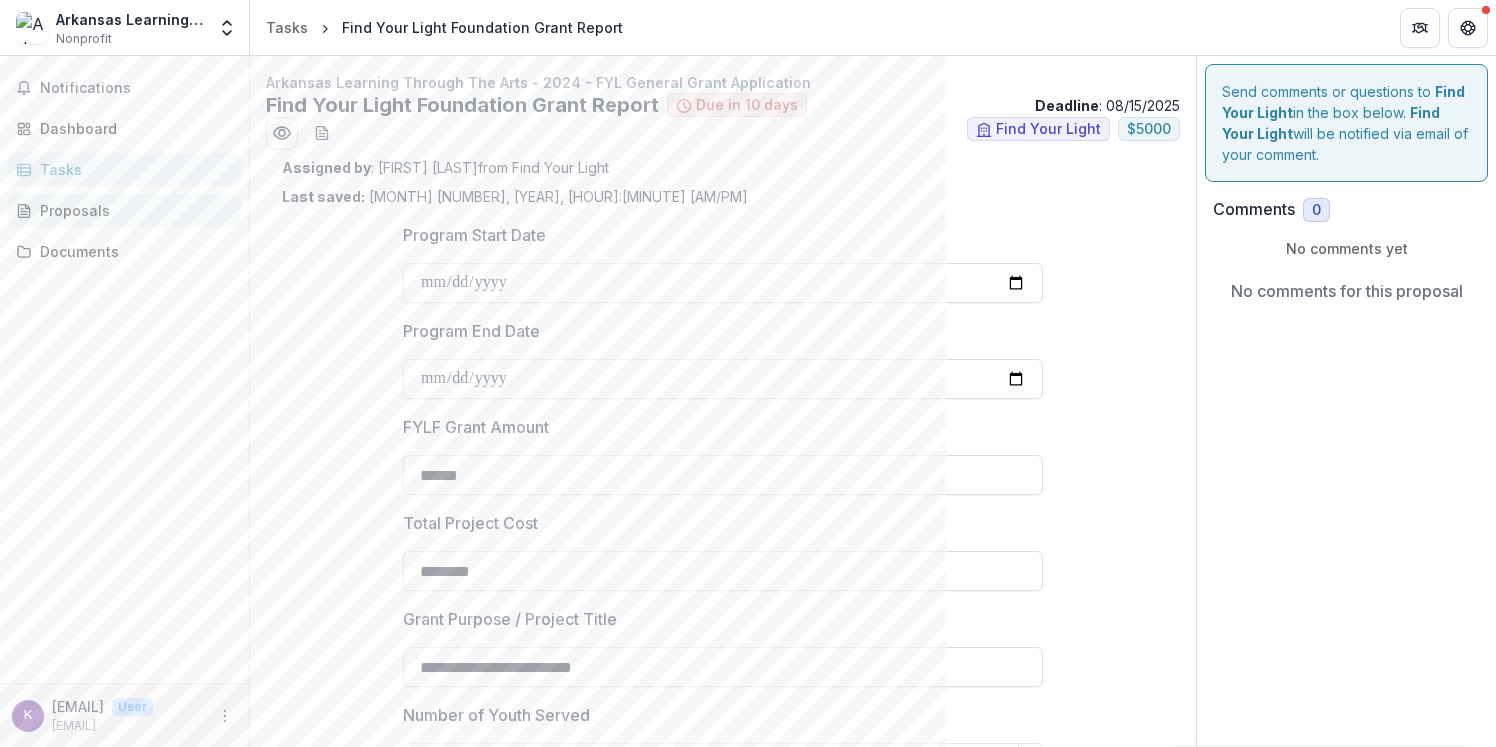 click on "Proposals" at bounding box center [132, 210] 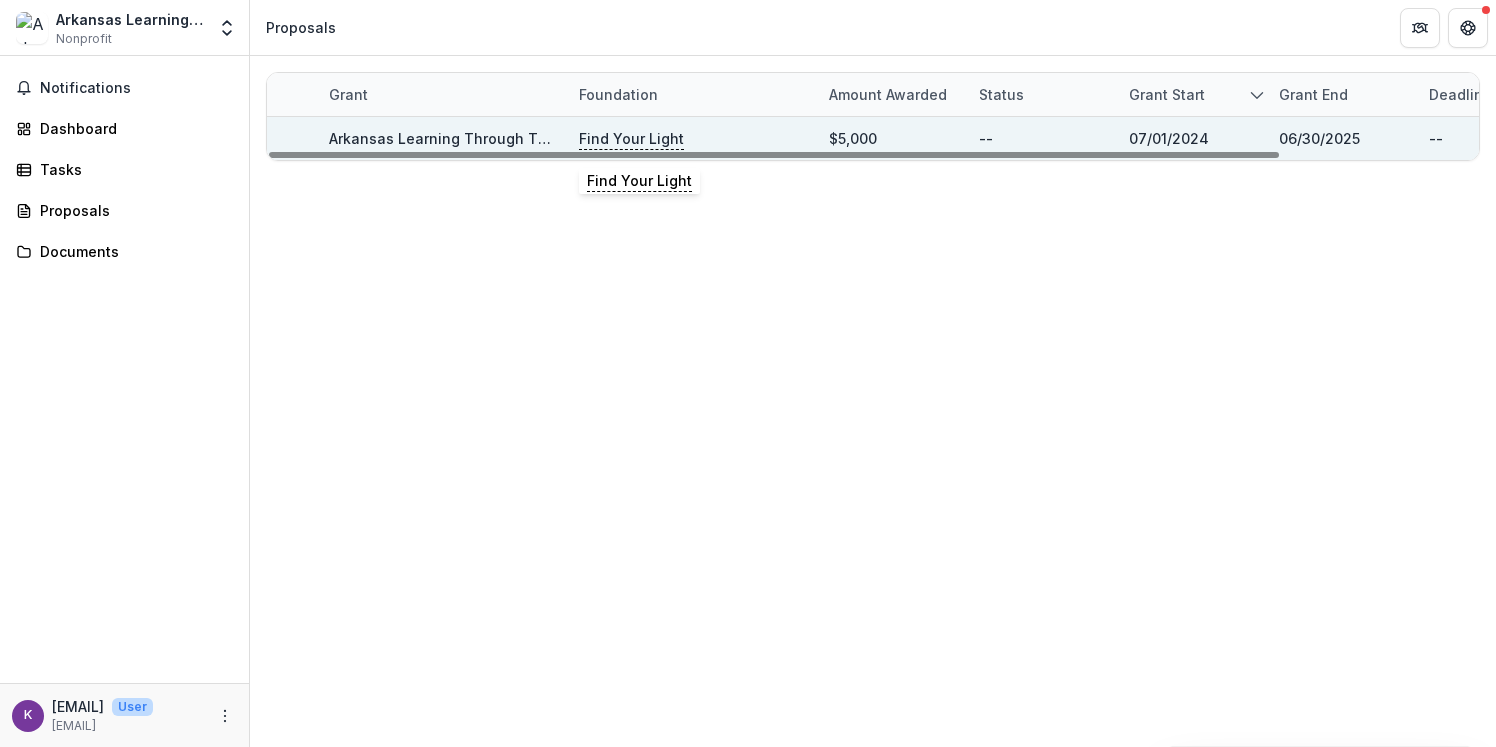 click on "Find Your Light" at bounding box center (631, 139) 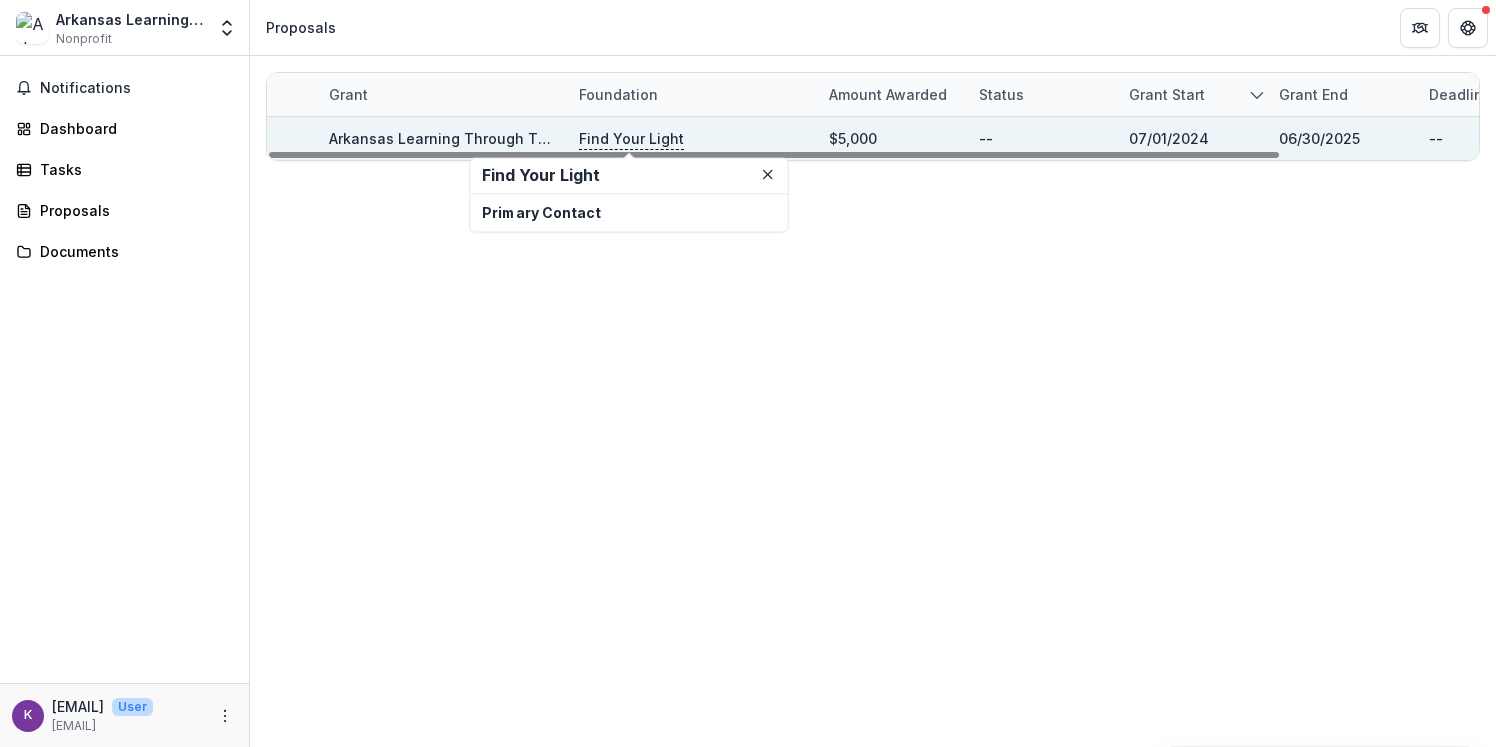 click on "Arkansas Learning Through The Arts - 2024 - FYL General Grant Application" at bounding box center (597, 138) 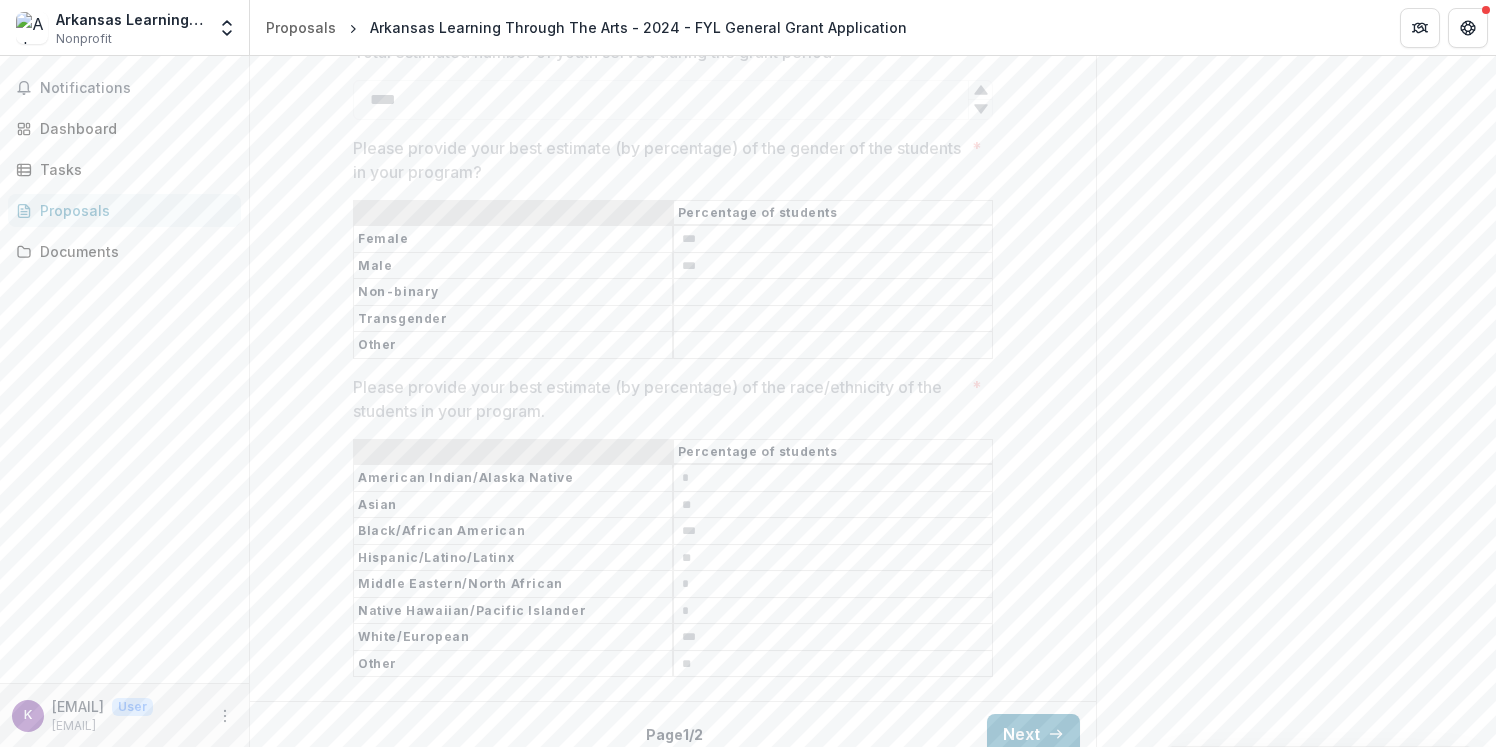 scroll, scrollTop: 3875, scrollLeft: 0, axis: vertical 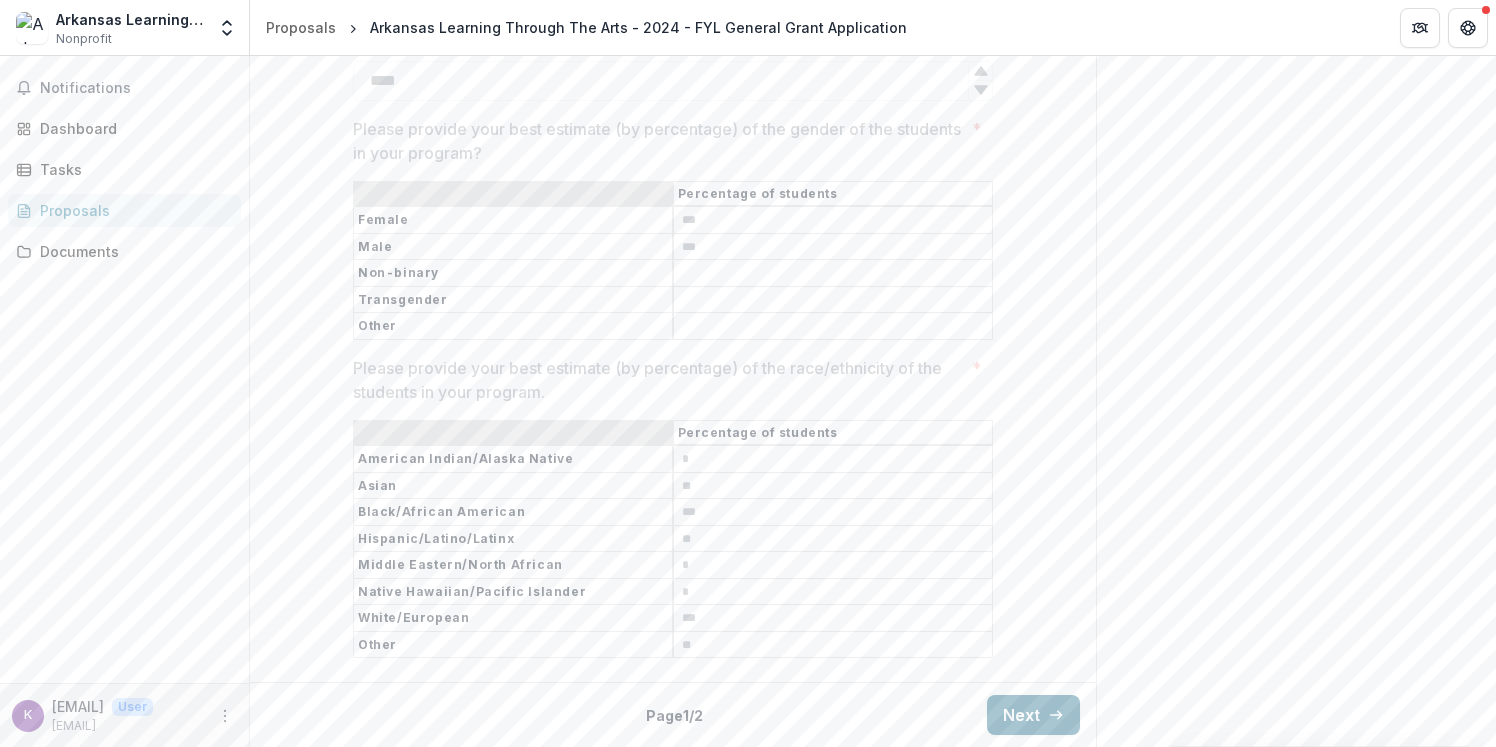 click on "Next" at bounding box center [1033, 715] 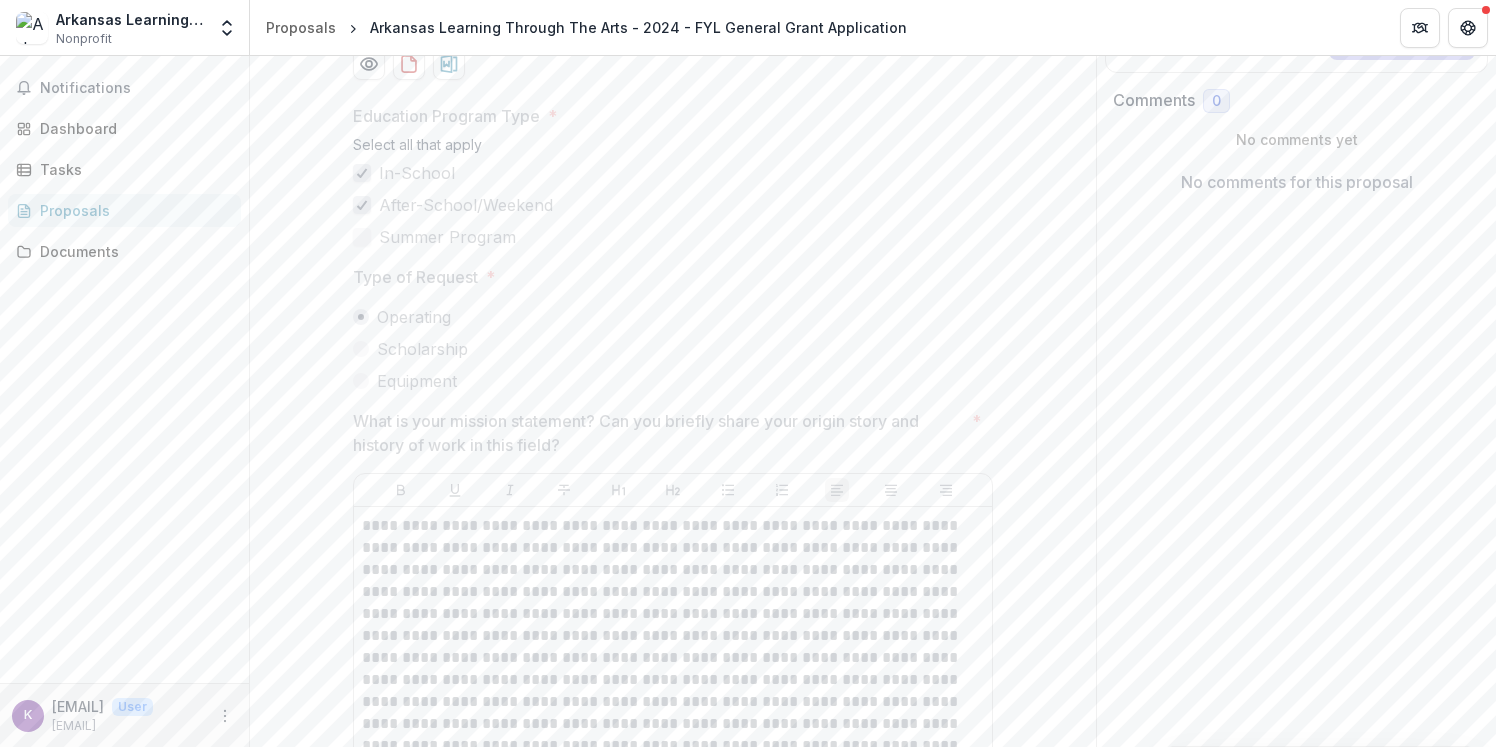 scroll, scrollTop: 0, scrollLeft: 0, axis: both 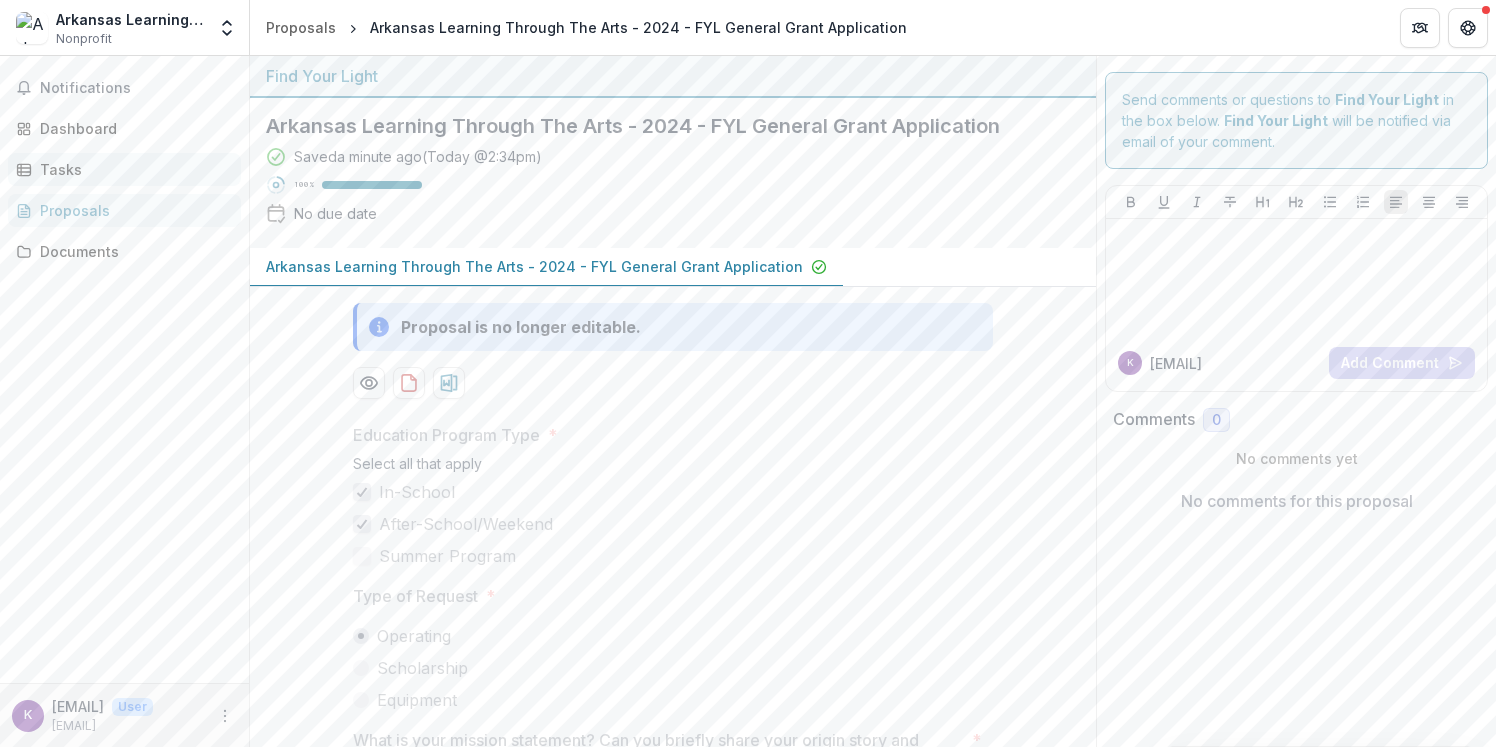 click on "Tasks" at bounding box center [132, 169] 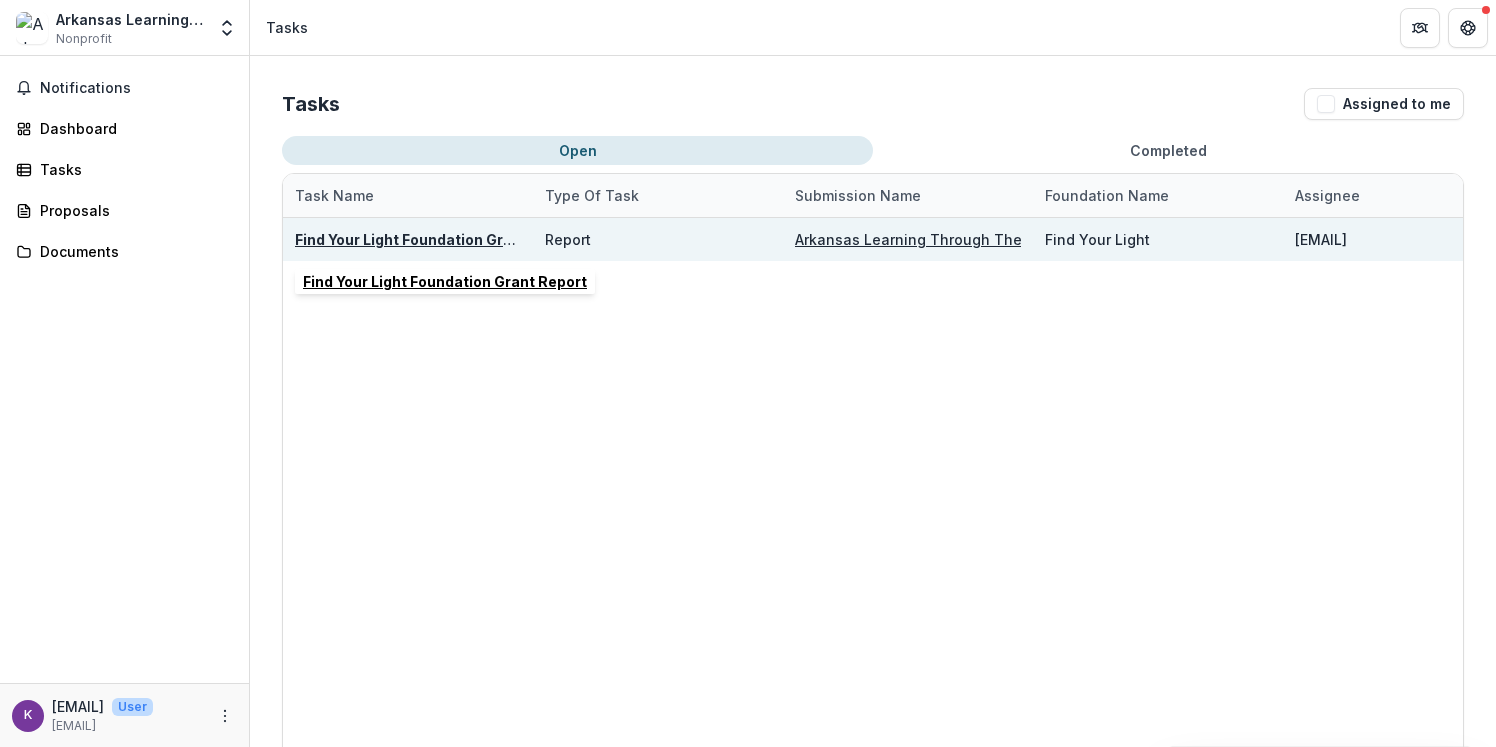 click on "Find Your Light Foundation Grant Report" at bounding box center (437, 239) 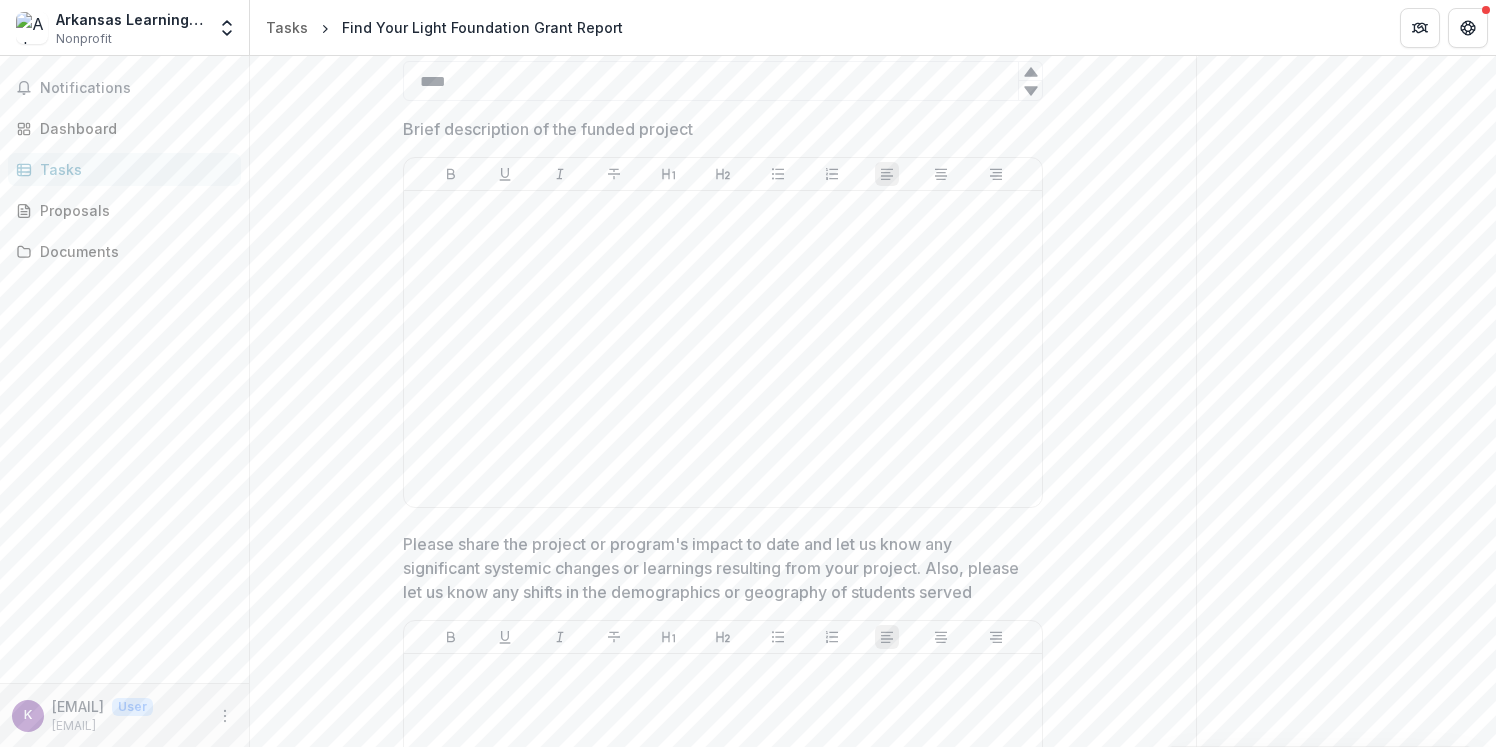 scroll, scrollTop: 678, scrollLeft: 0, axis: vertical 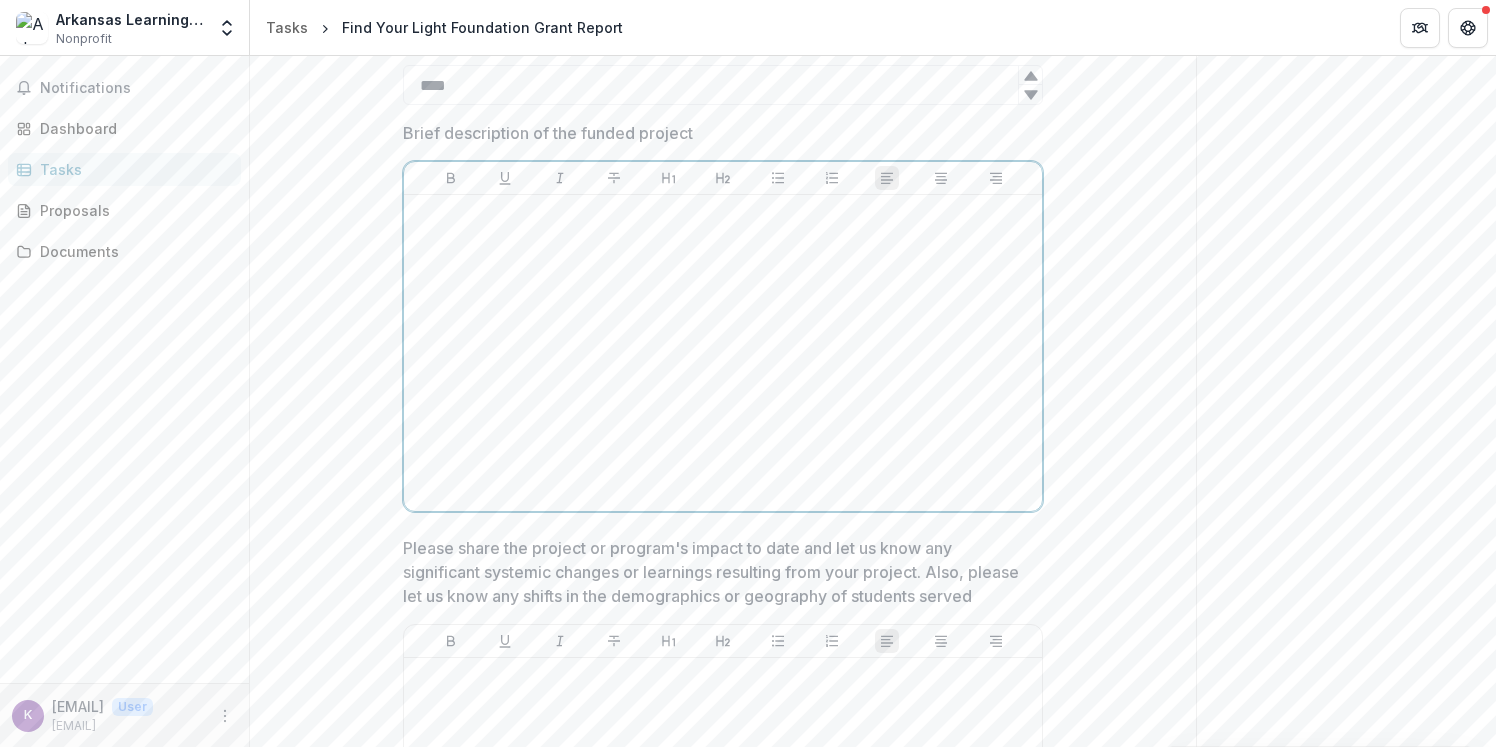 click at bounding box center [723, 353] 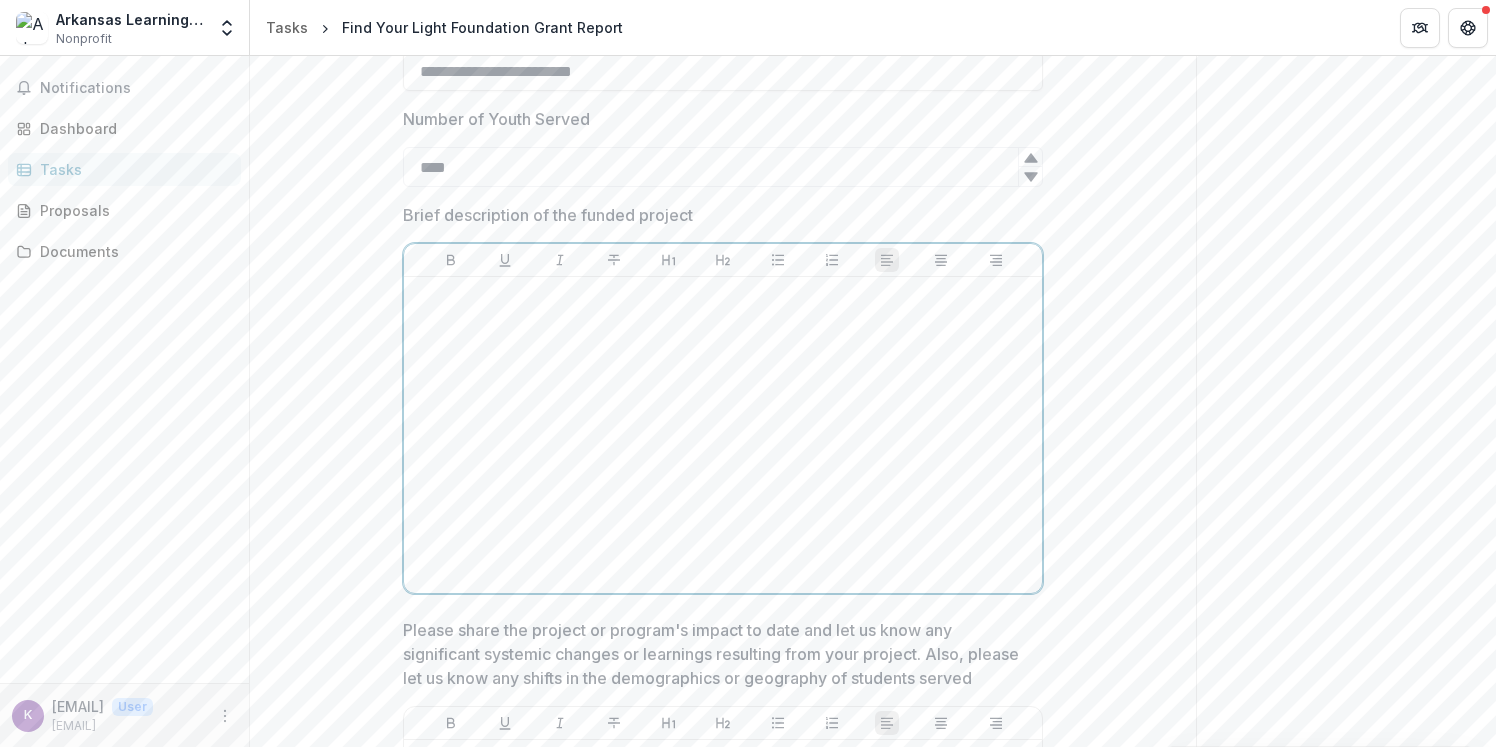 scroll, scrollTop: 592, scrollLeft: 0, axis: vertical 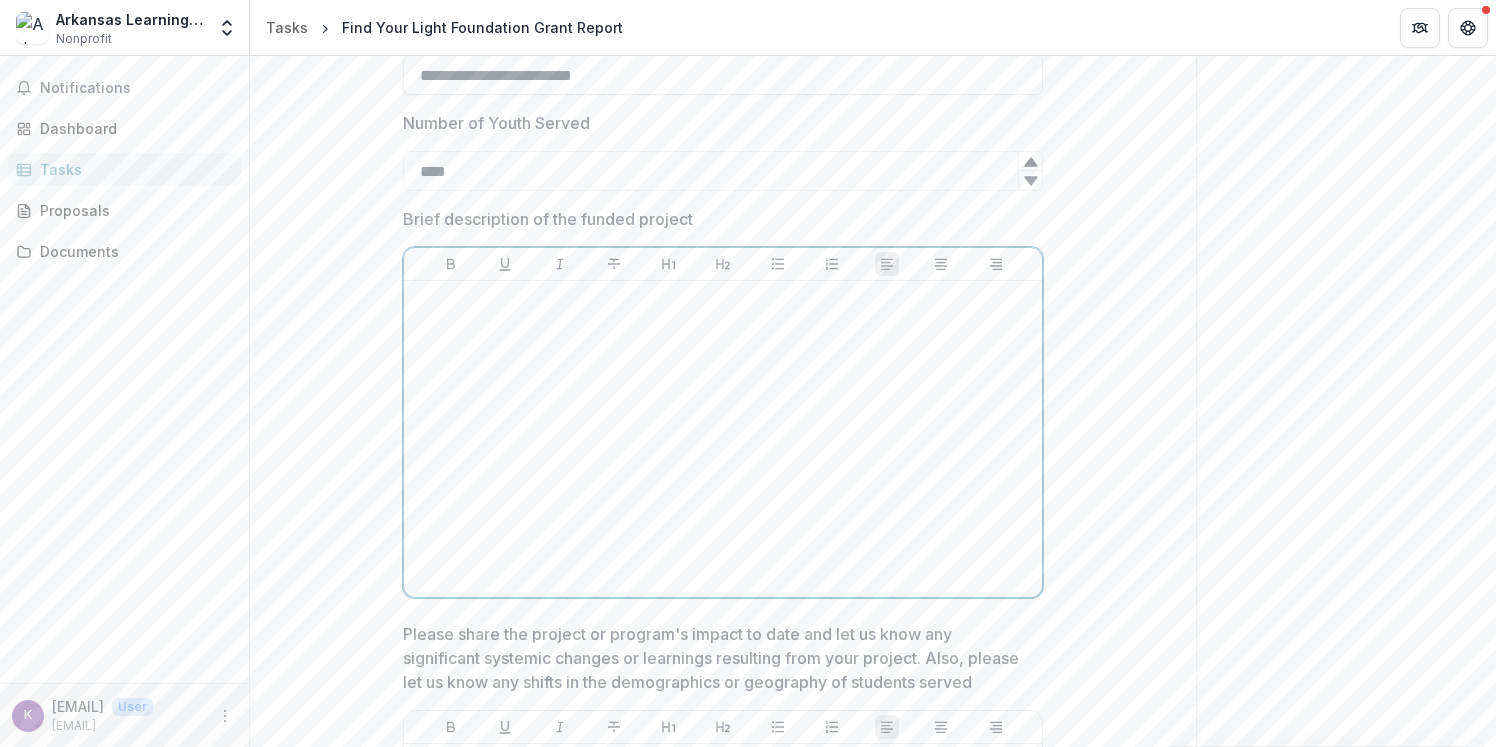 type 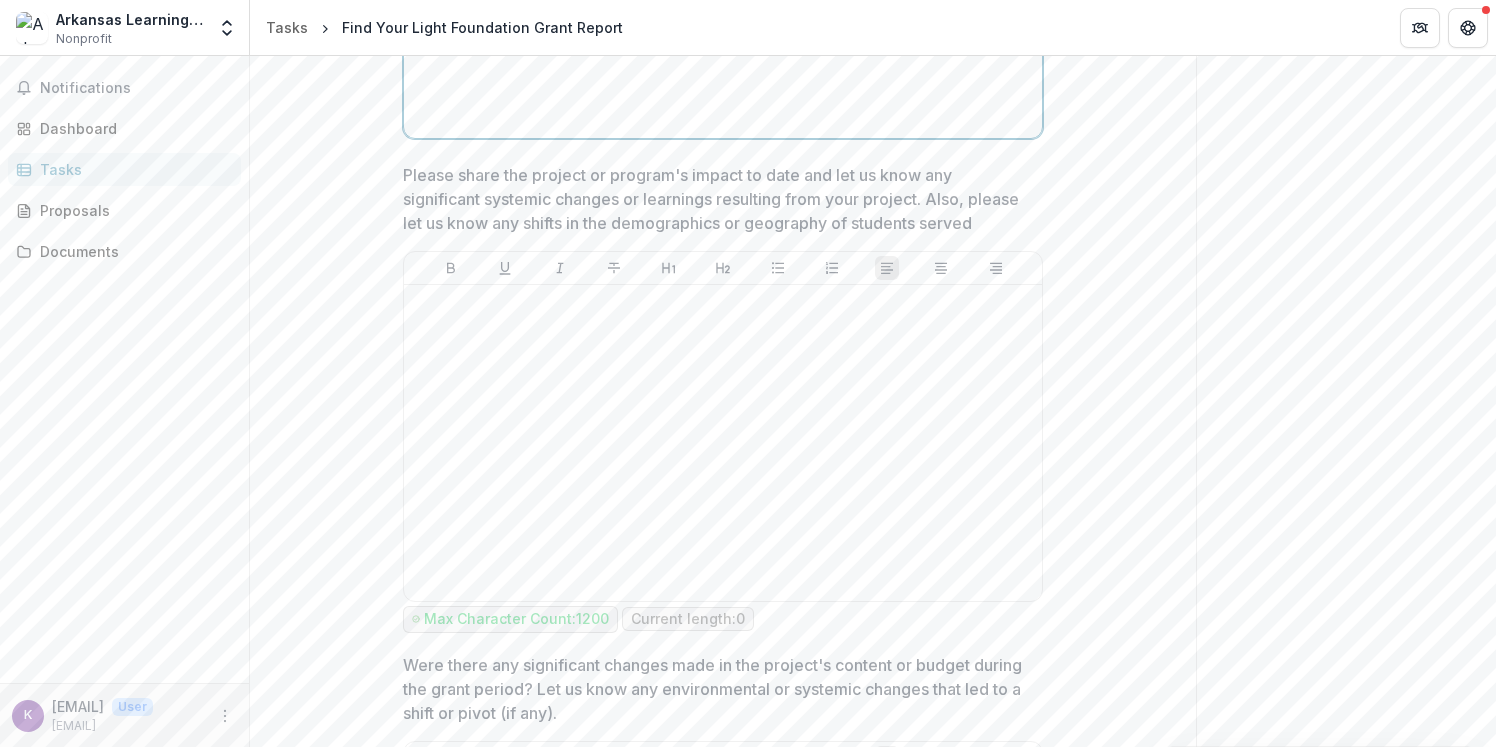 scroll, scrollTop: 1071, scrollLeft: 0, axis: vertical 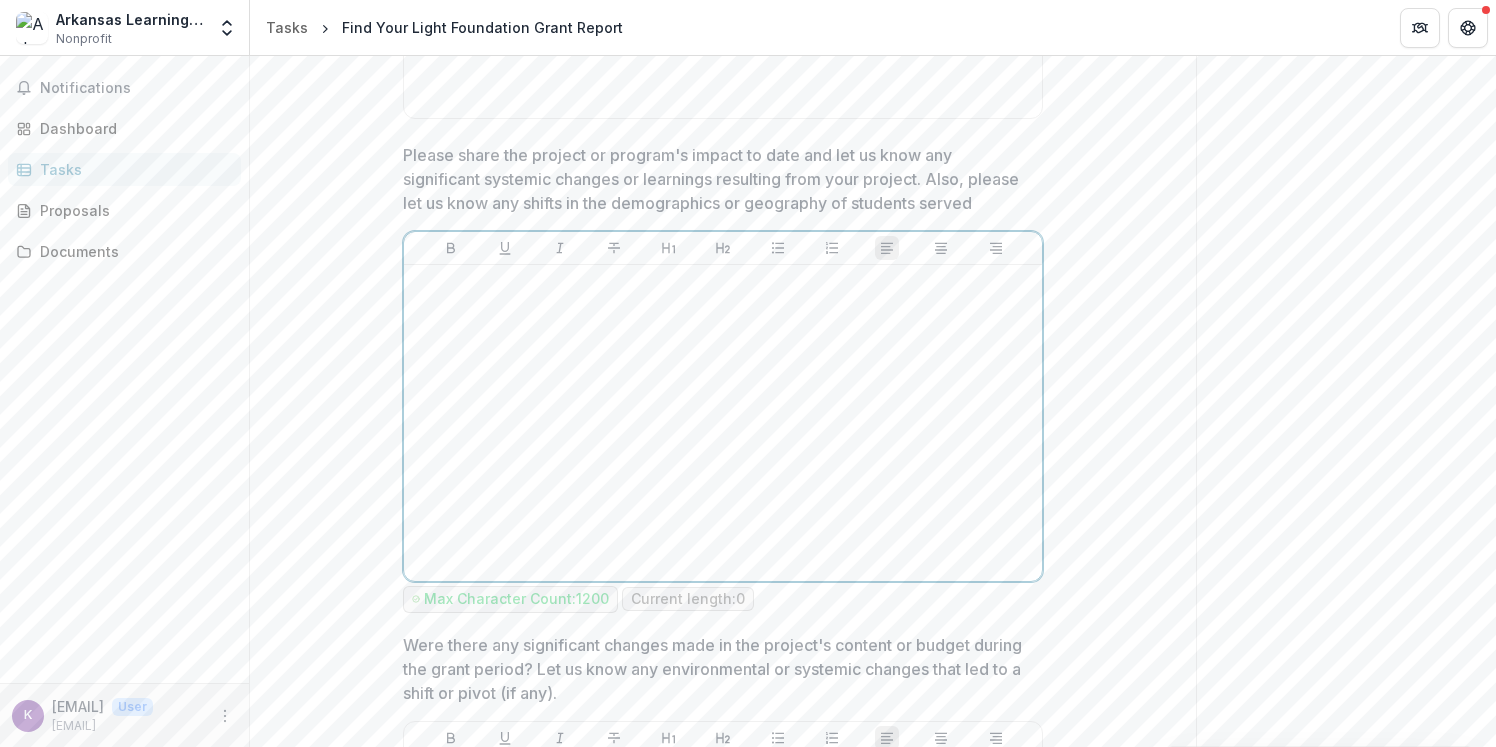 click at bounding box center (723, 423) 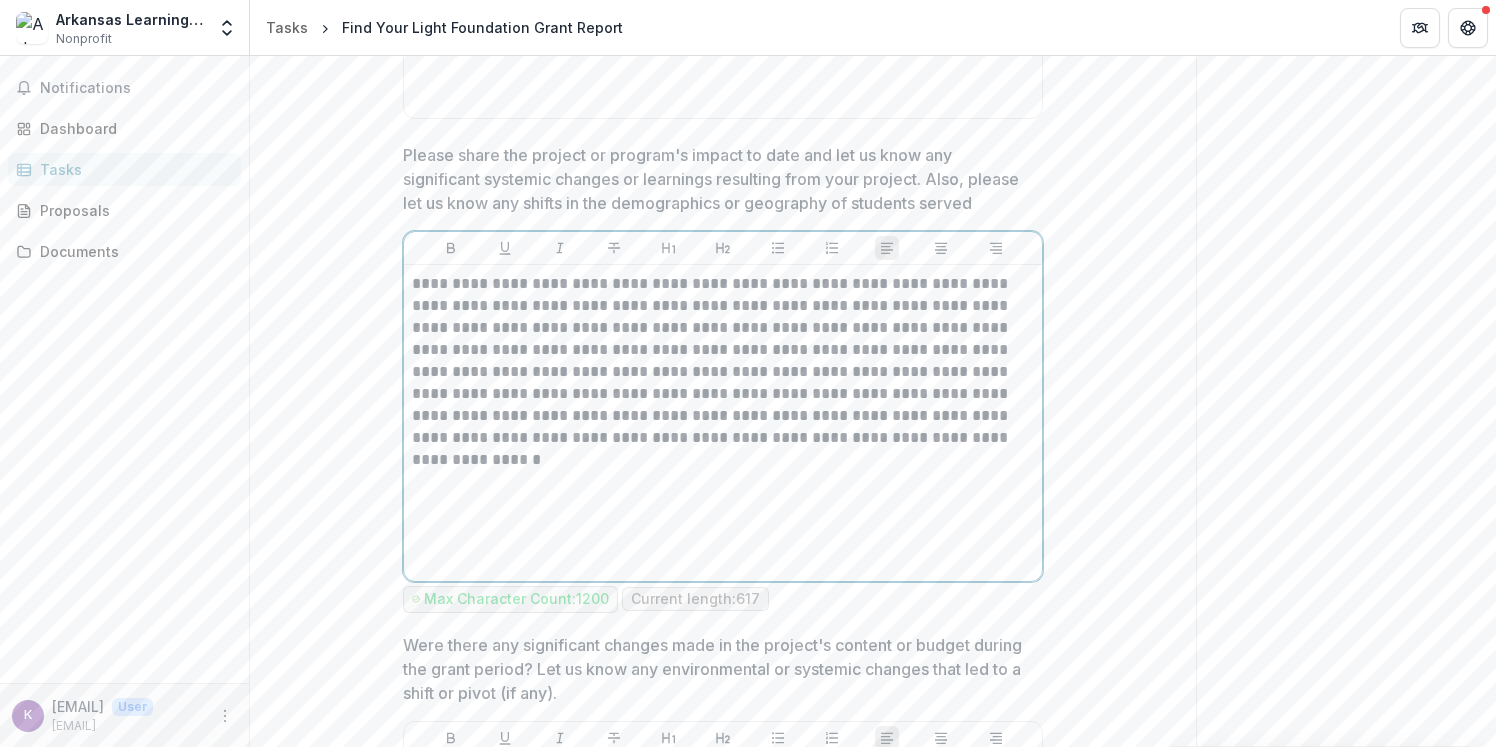 click on "**********" at bounding box center (723, 372) 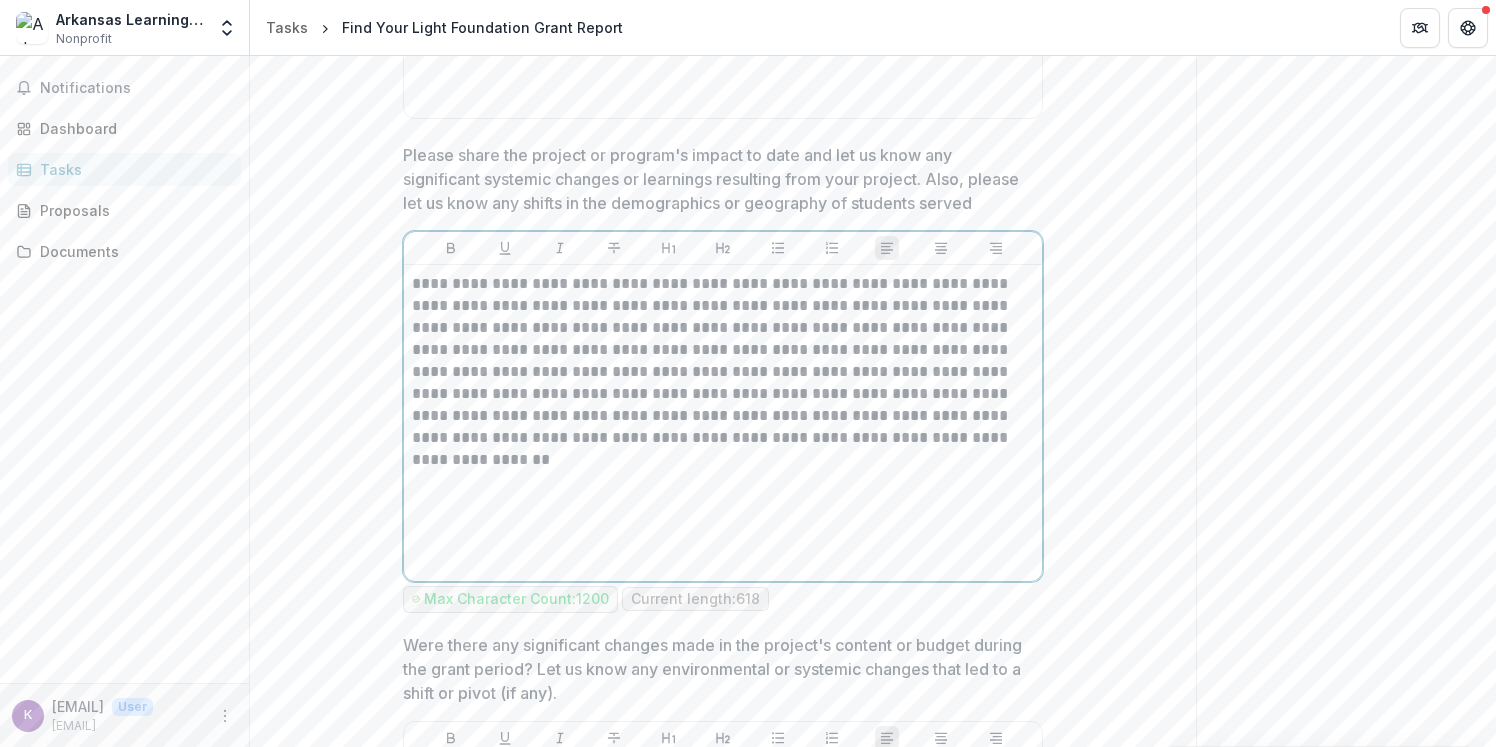 click on "**********" at bounding box center [723, 372] 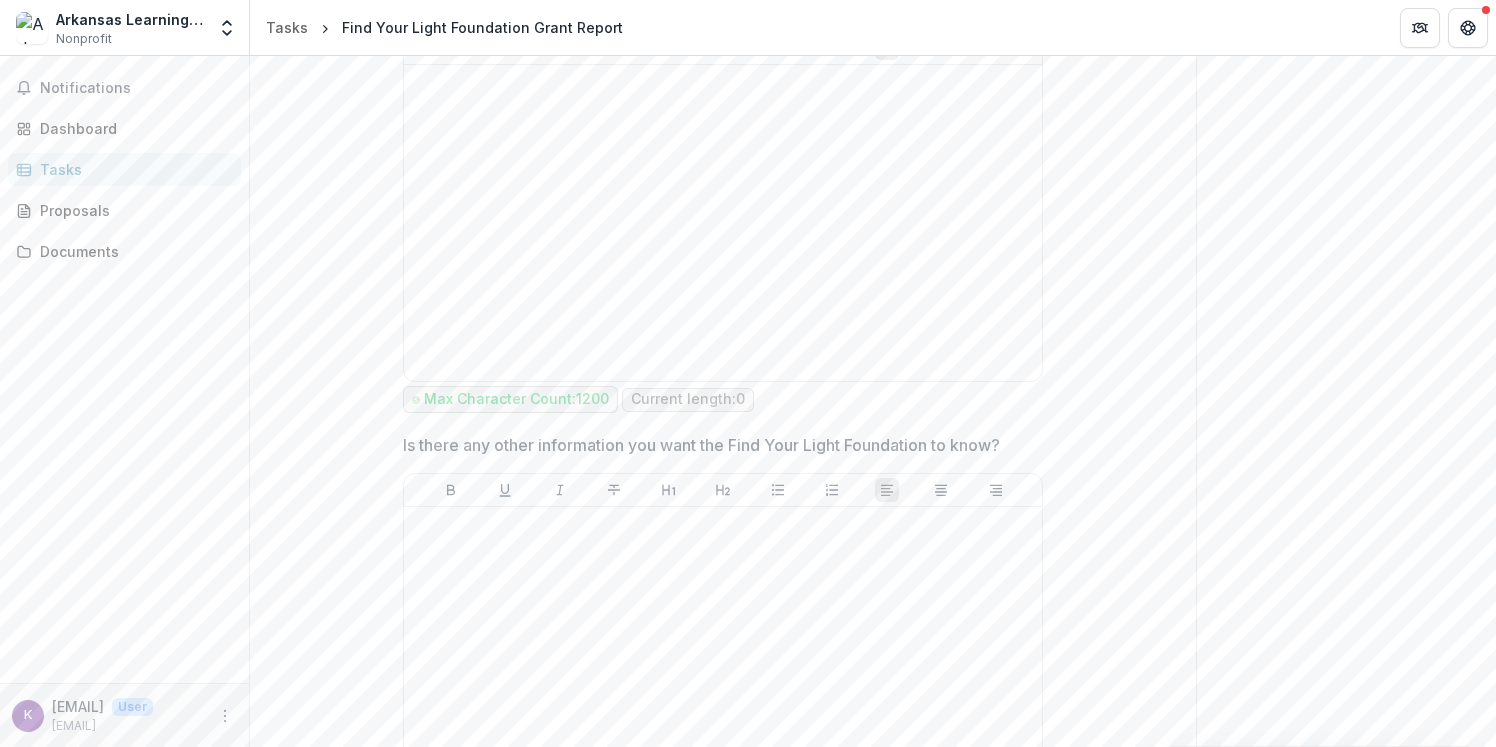 scroll, scrollTop: 3606, scrollLeft: 0, axis: vertical 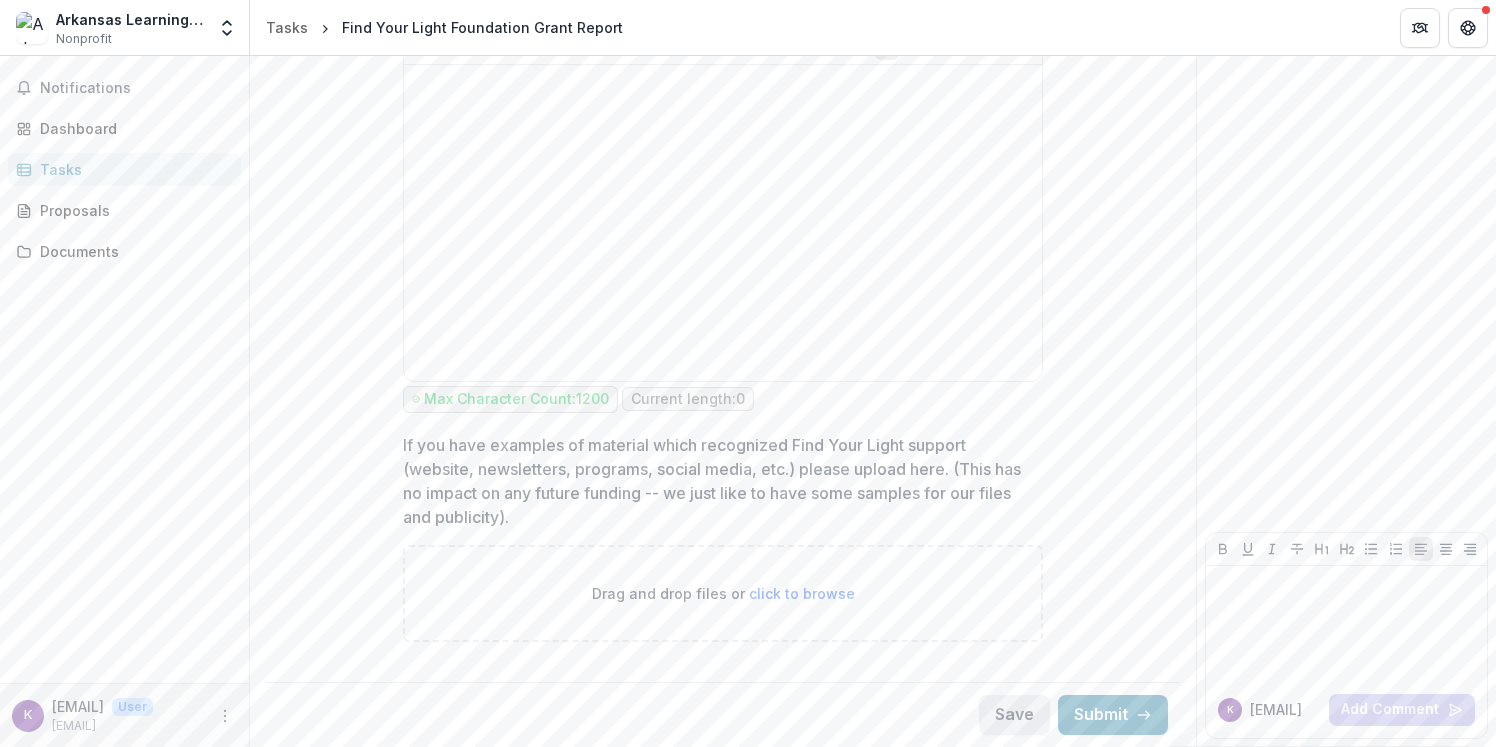 click on "Save" at bounding box center [1014, 715] 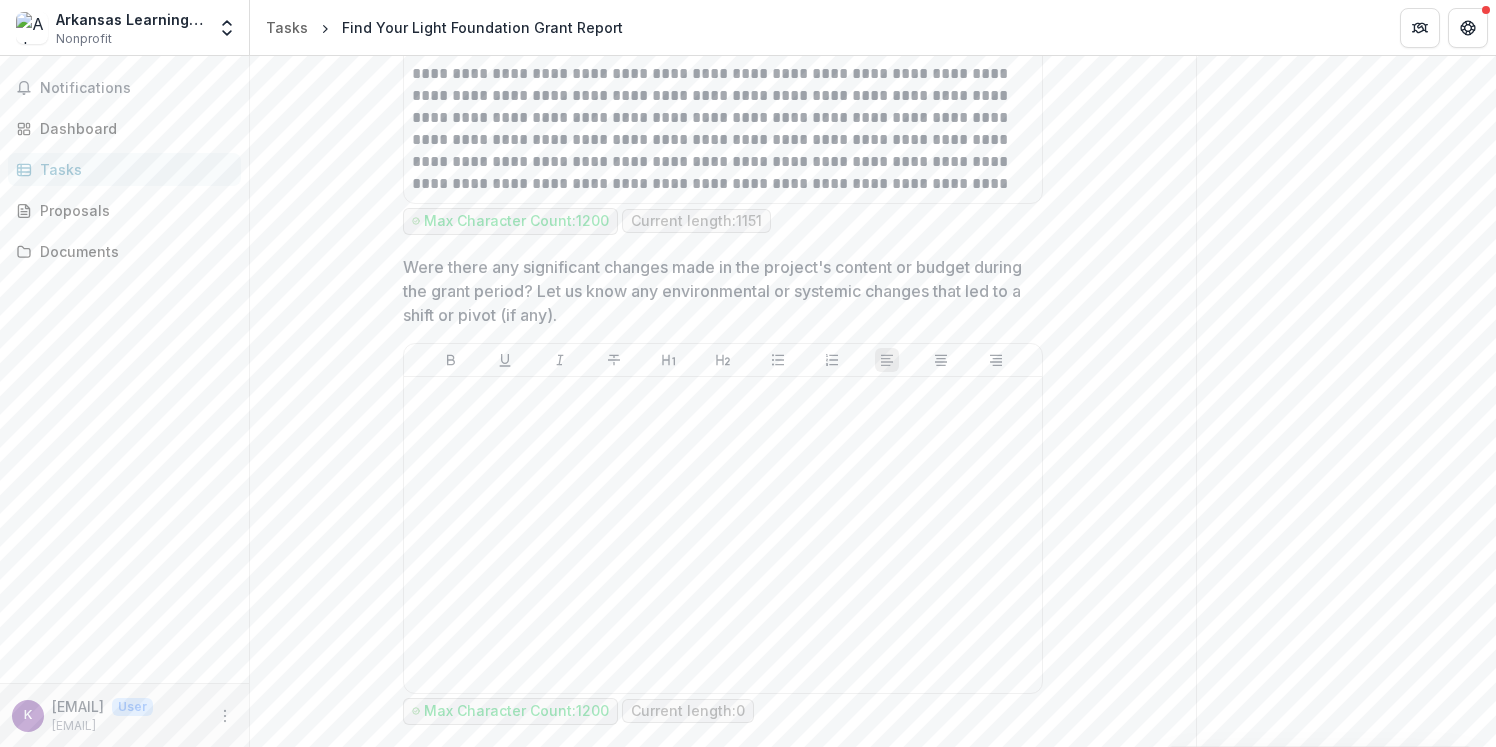 scroll, scrollTop: 1481, scrollLeft: 0, axis: vertical 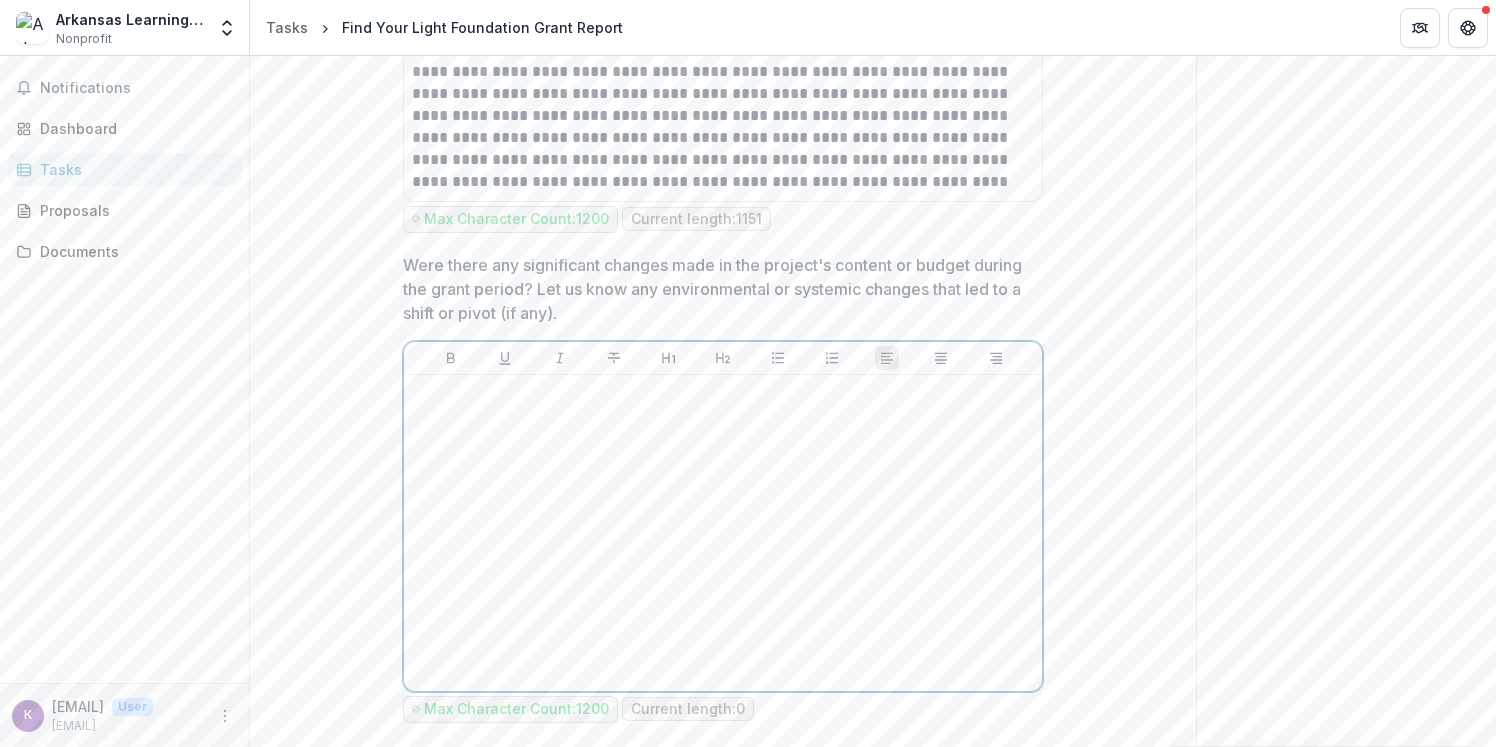 click at bounding box center [723, 533] 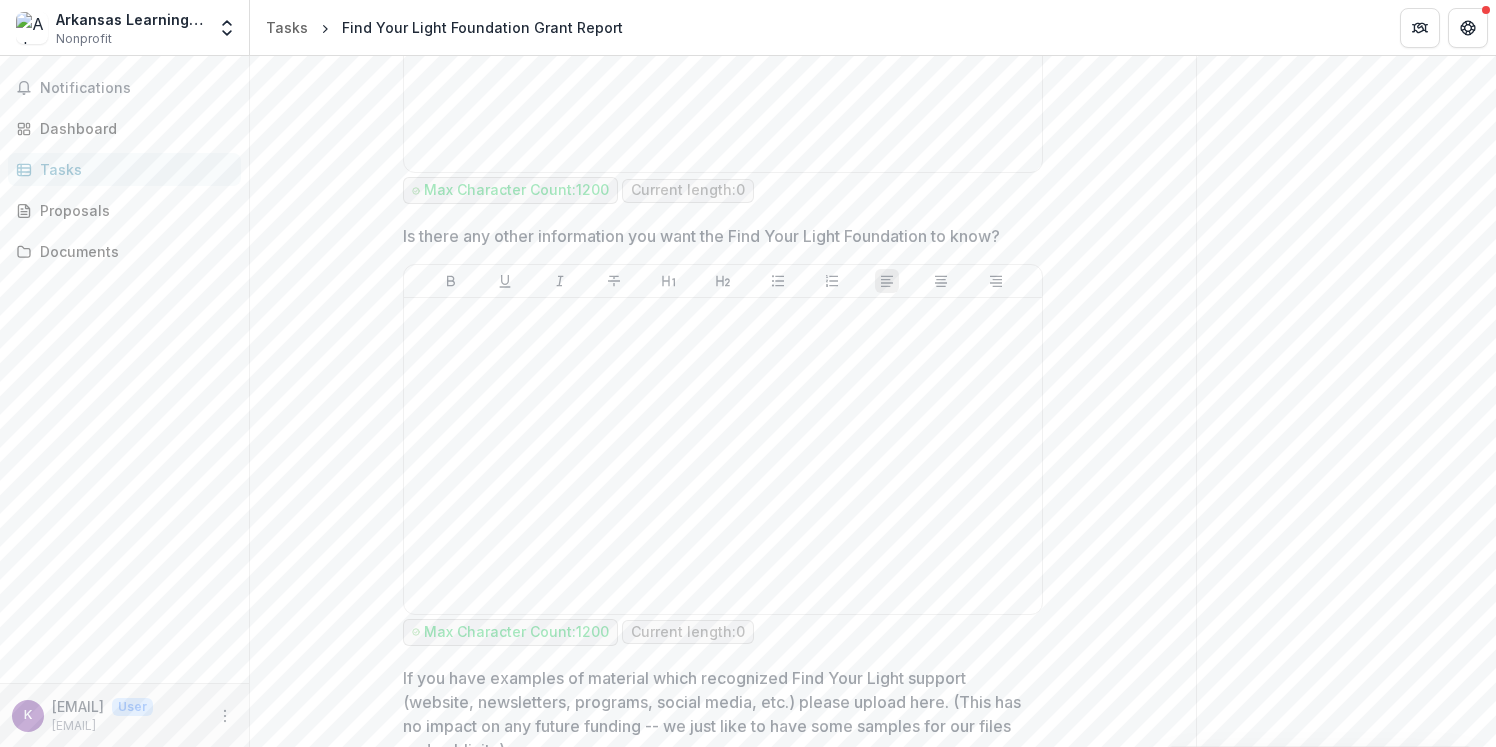 scroll, scrollTop: 3606, scrollLeft: 0, axis: vertical 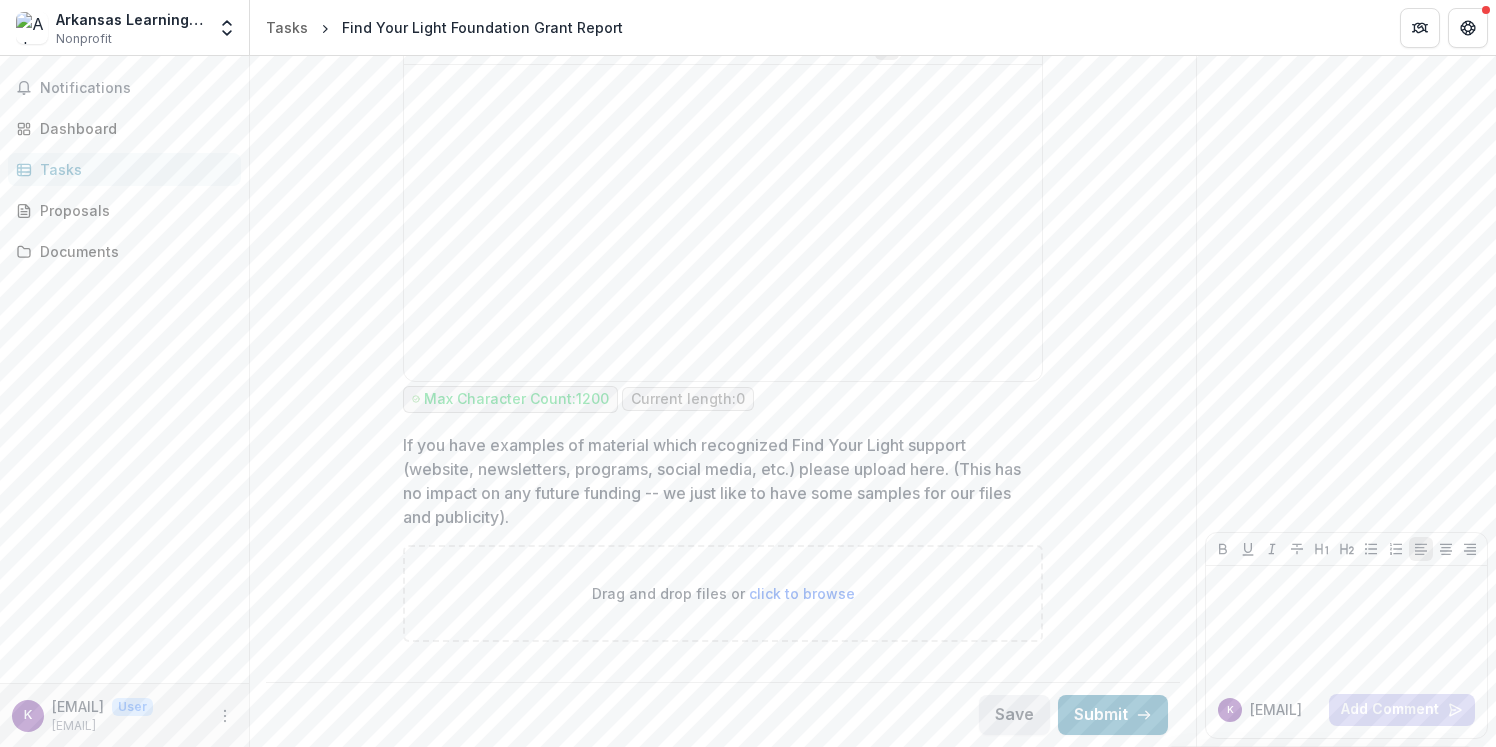 click on "Save" at bounding box center [1014, 715] 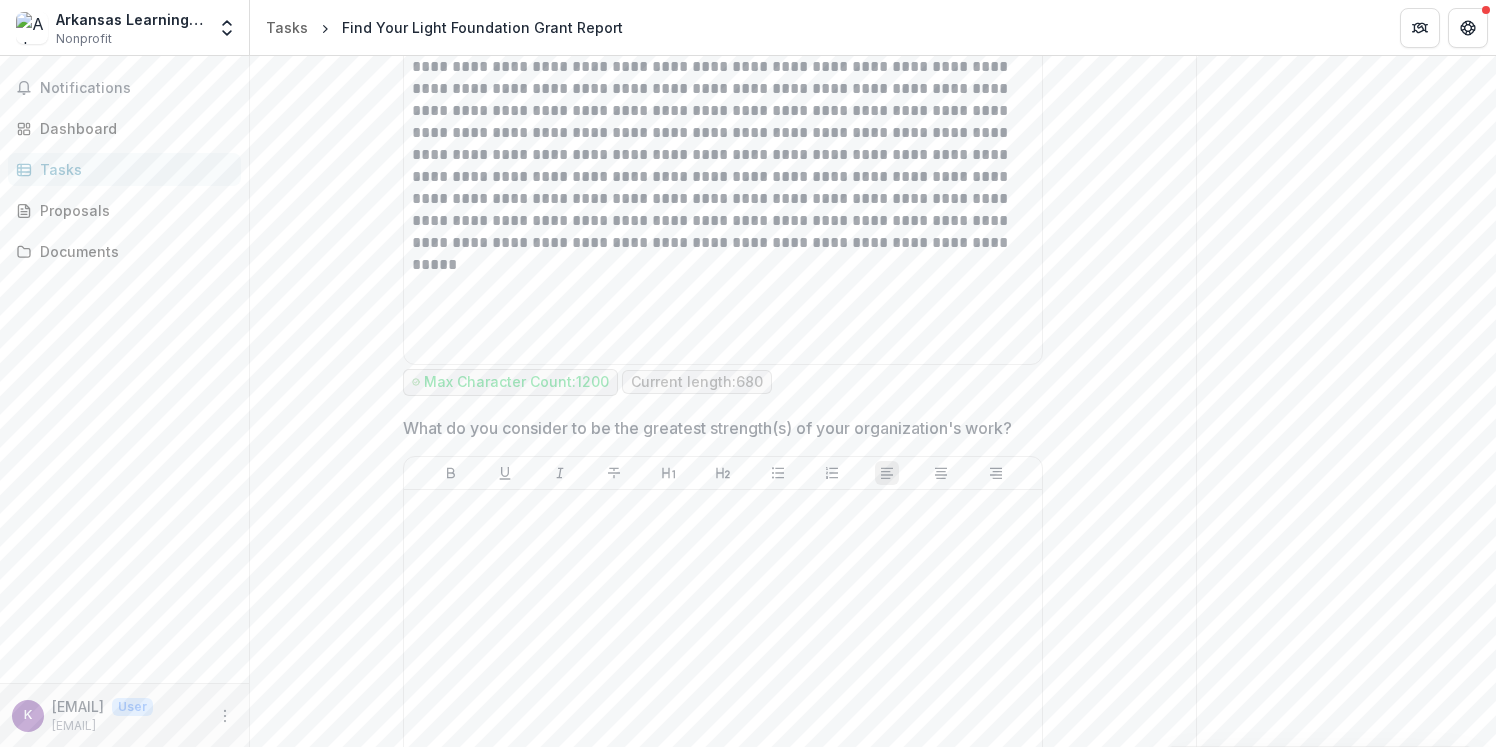 scroll, scrollTop: 1842, scrollLeft: 0, axis: vertical 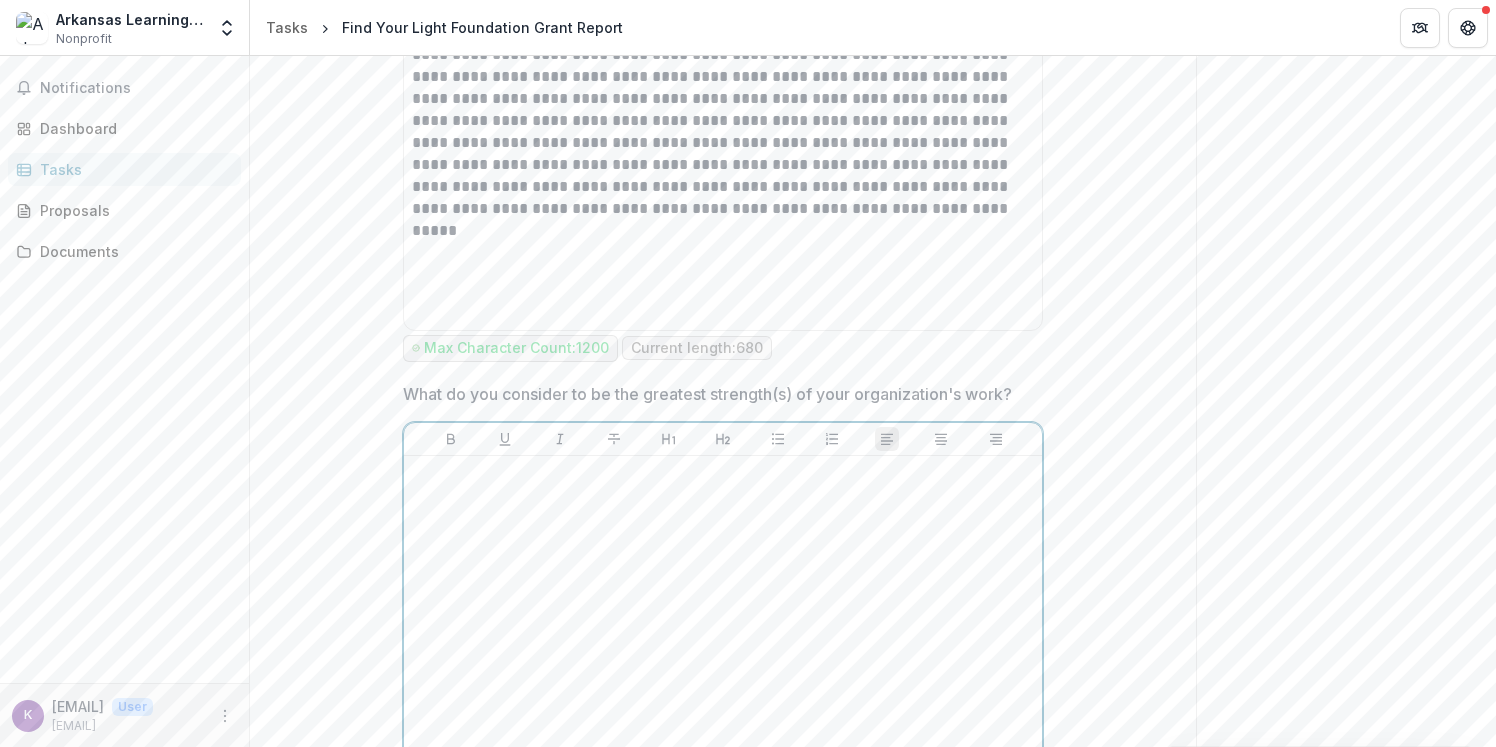 click at bounding box center (723, 614) 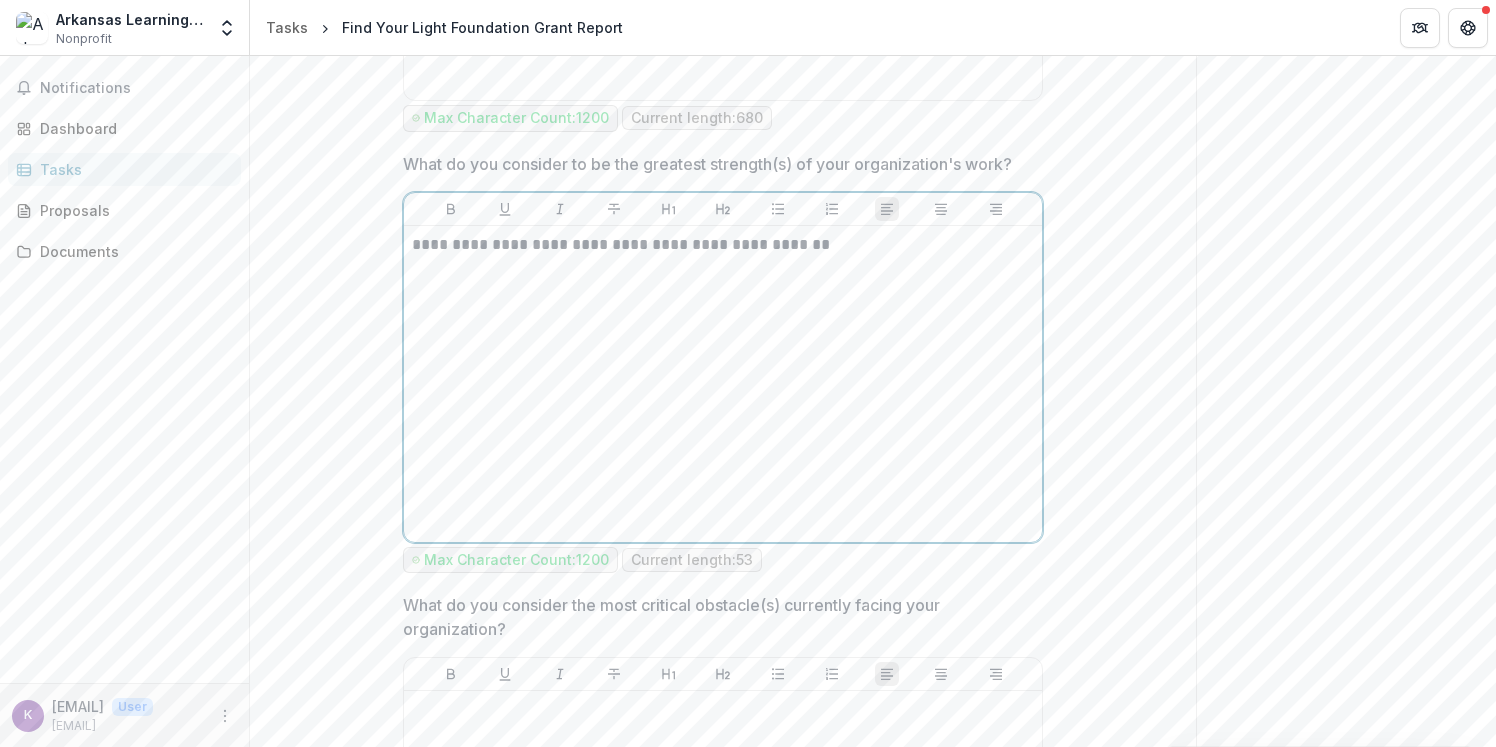 scroll, scrollTop: 2089, scrollLeft: 0, axis: vertical 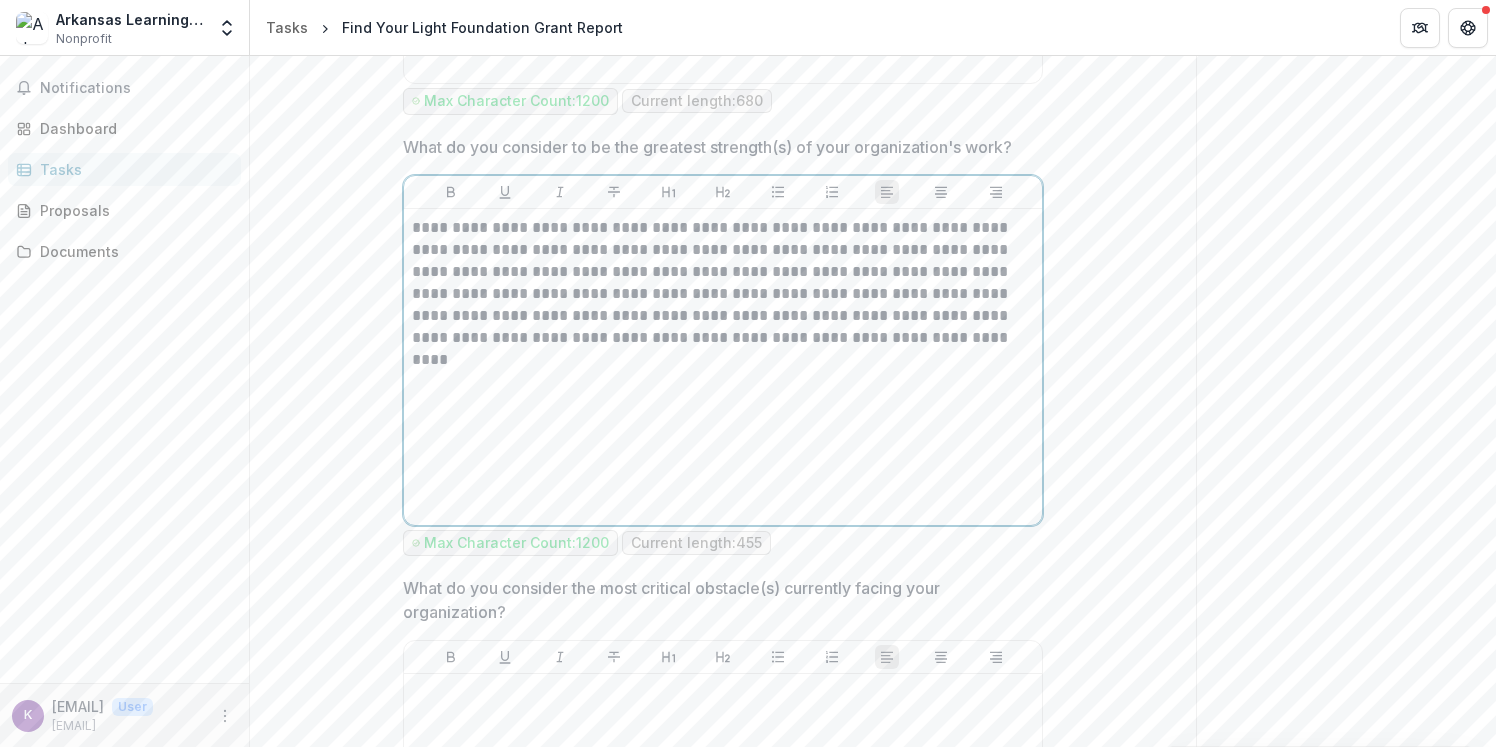 click on "**********" at bounding box center (723, 283) 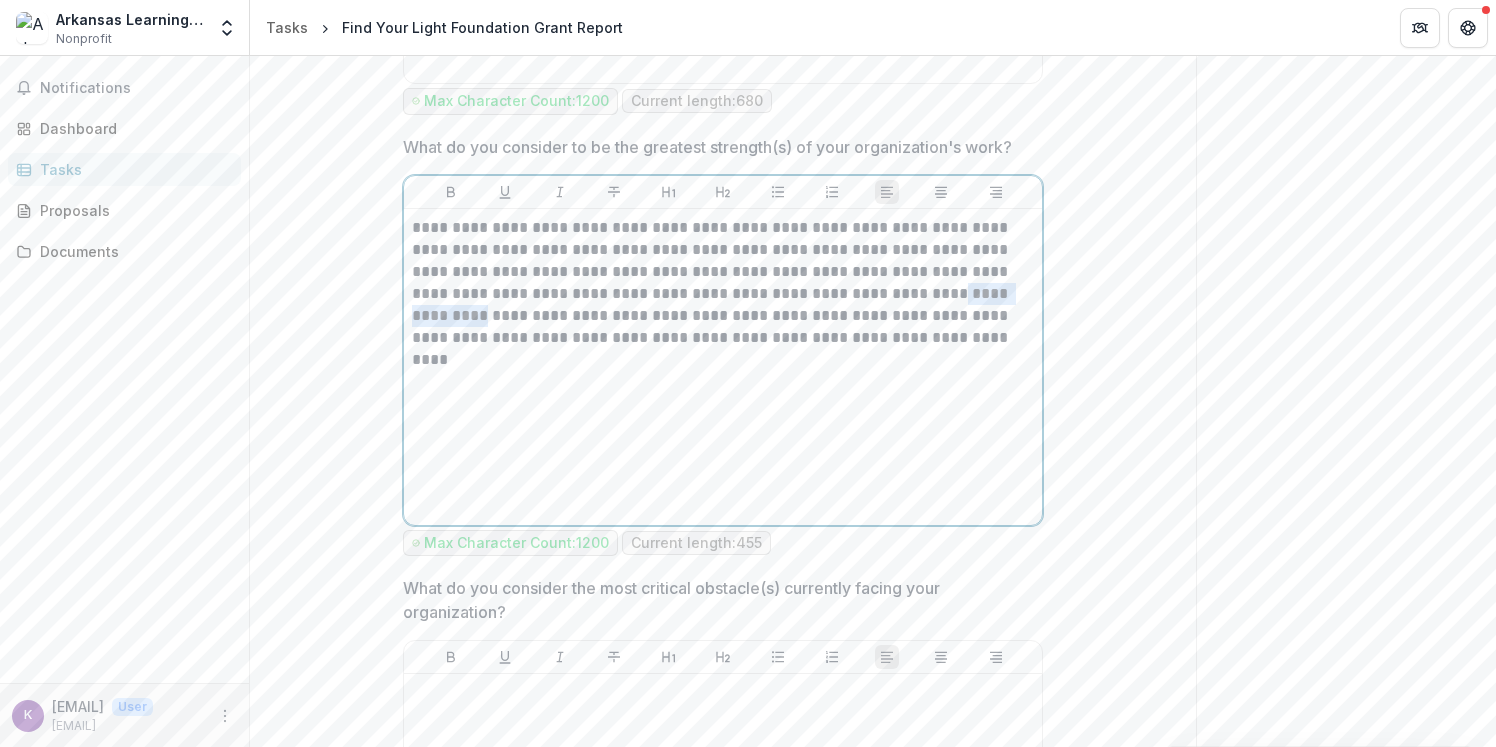 click on "**********" at bounding box center [723, 283] 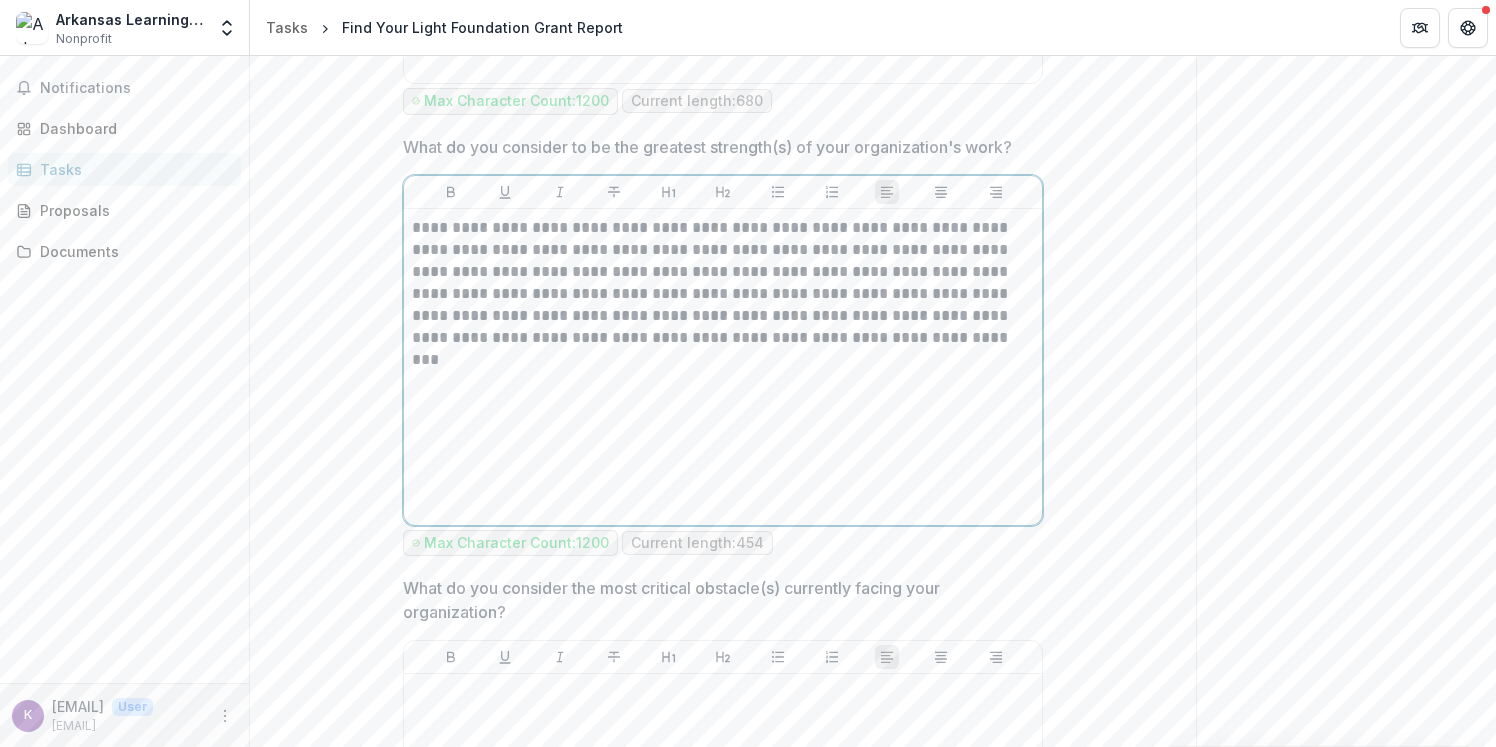 click on "**********" at bounding box center (723, 283) 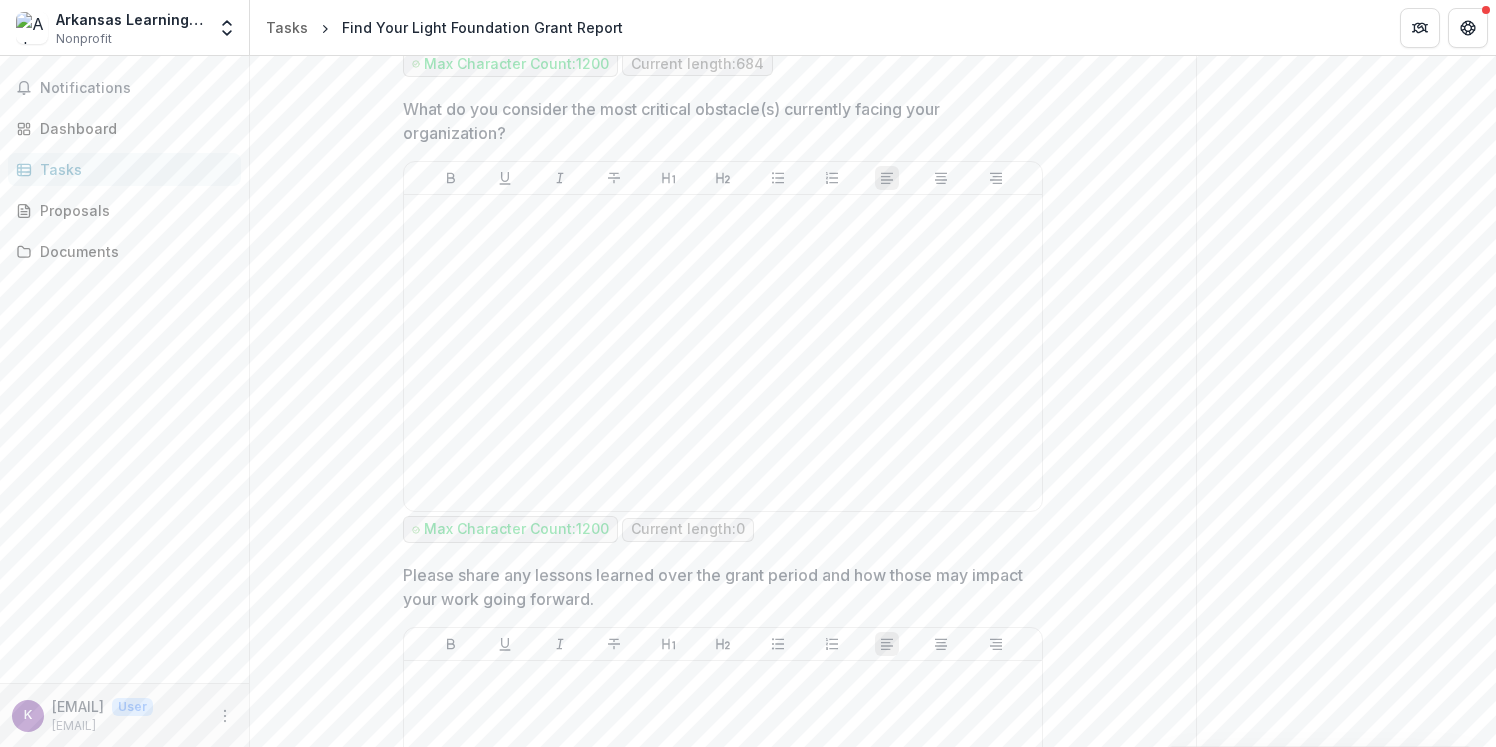 scroll, scrollTop: 2577, scrollLeft: 0, axis: vertical 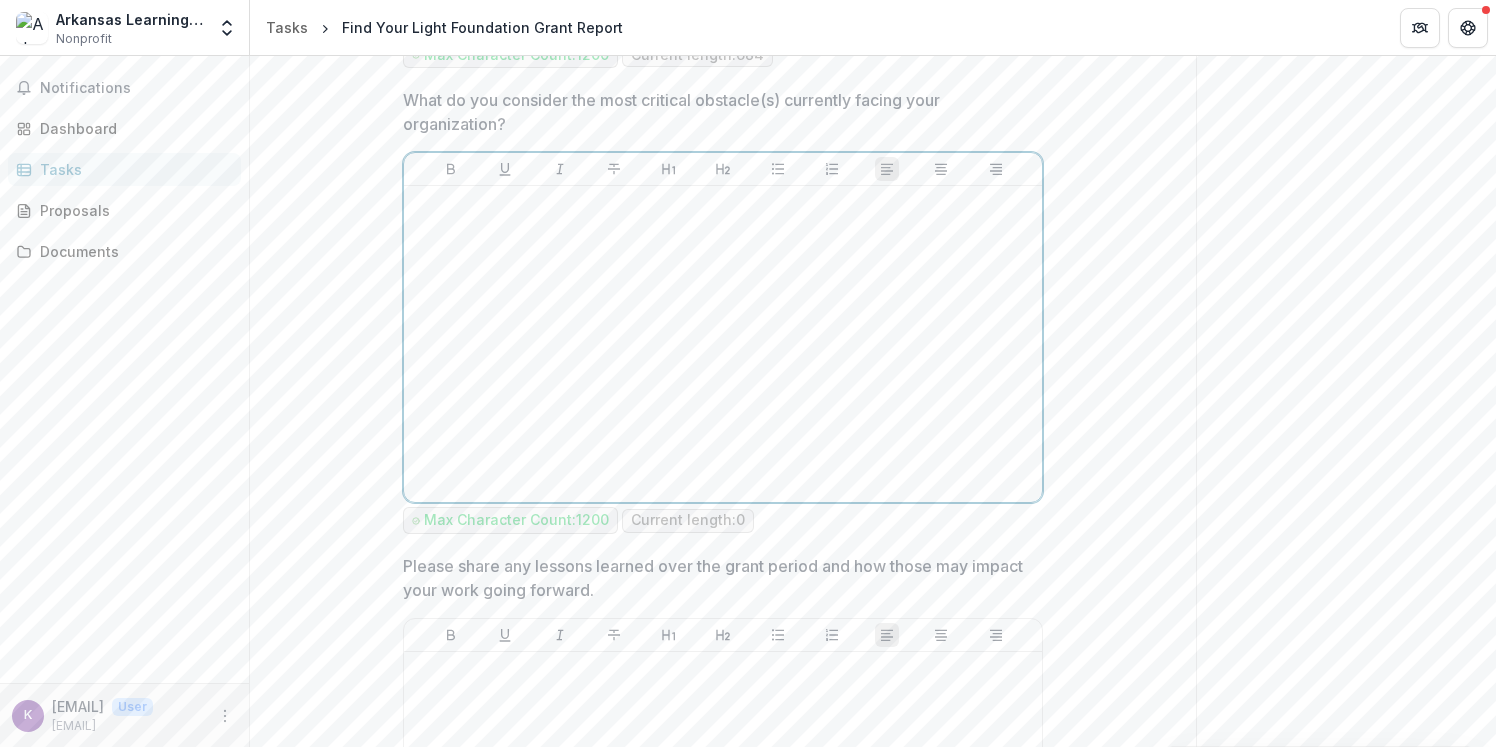 click at bounding box center (723, 344) 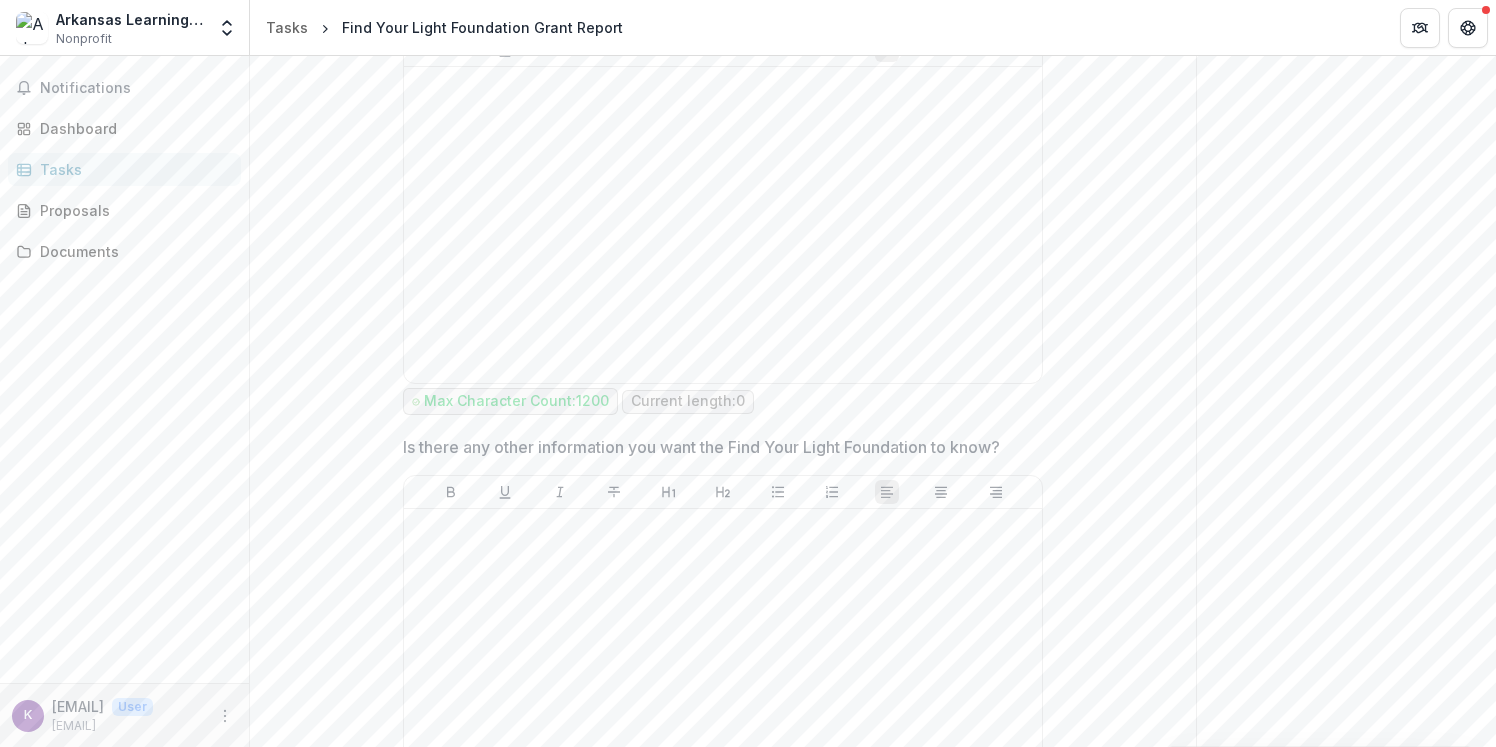scroll, scrollTop: 3606, scrollLeft: 0, axis: vertical 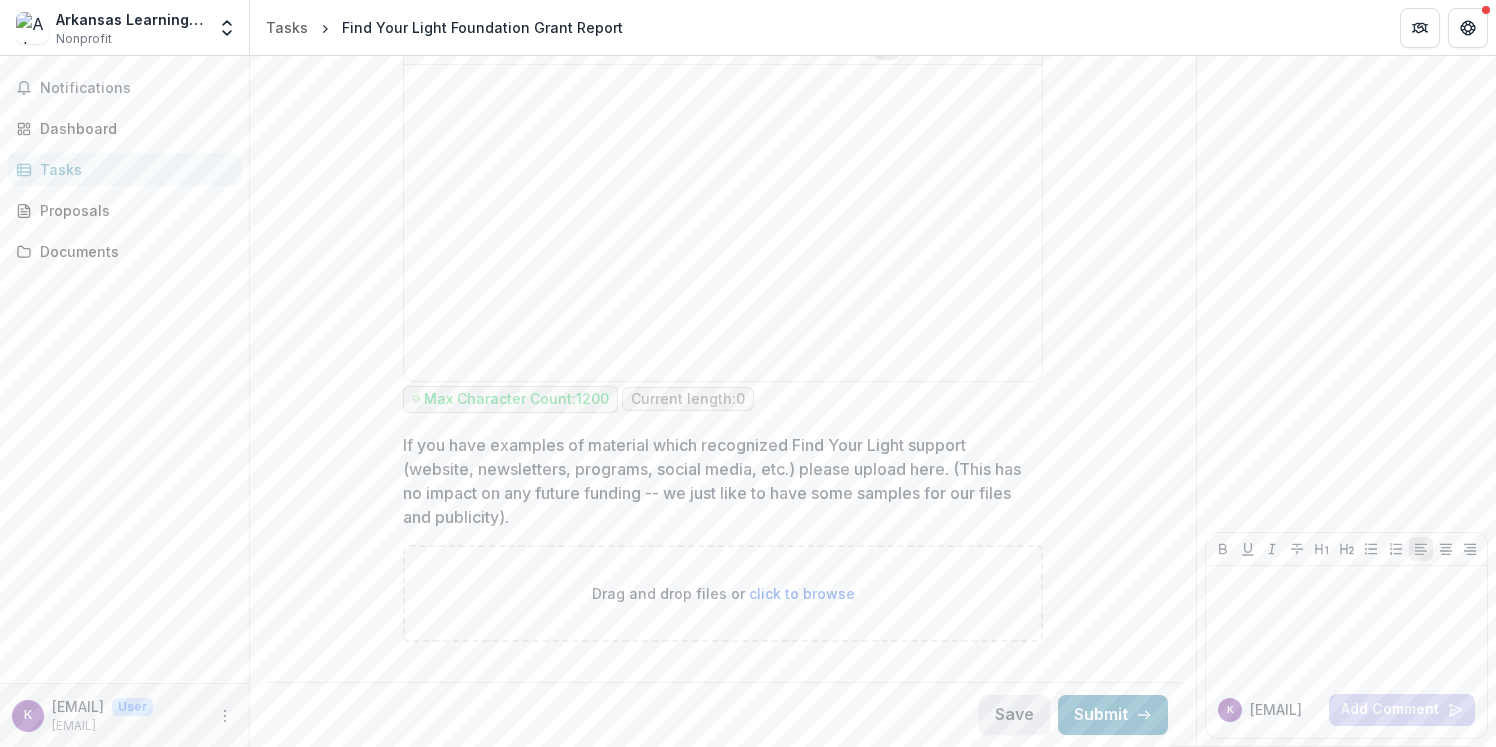 click on "Save" at bounding box center [1014, 715] 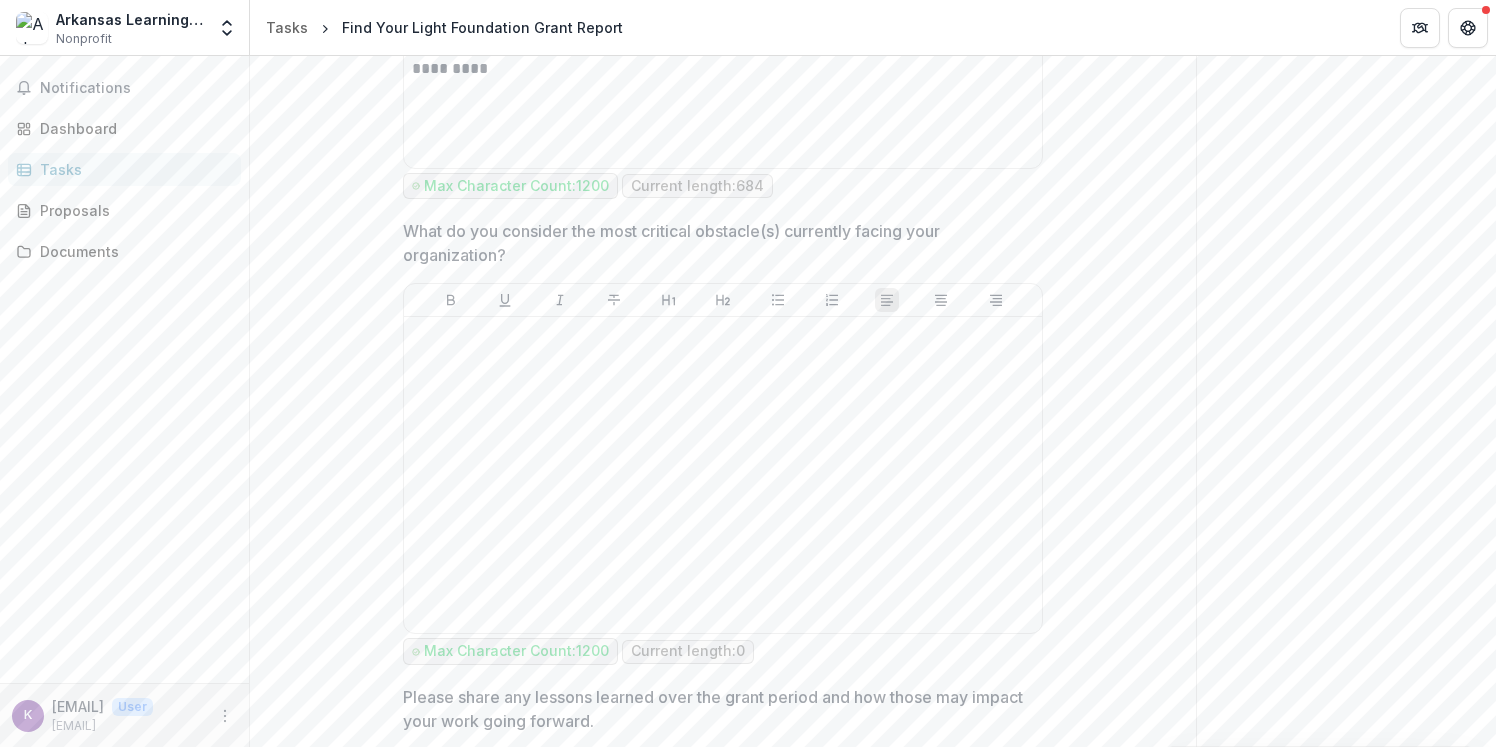 scroll, scrollTop: 2452, scrollLeft: 0, axis: vertical 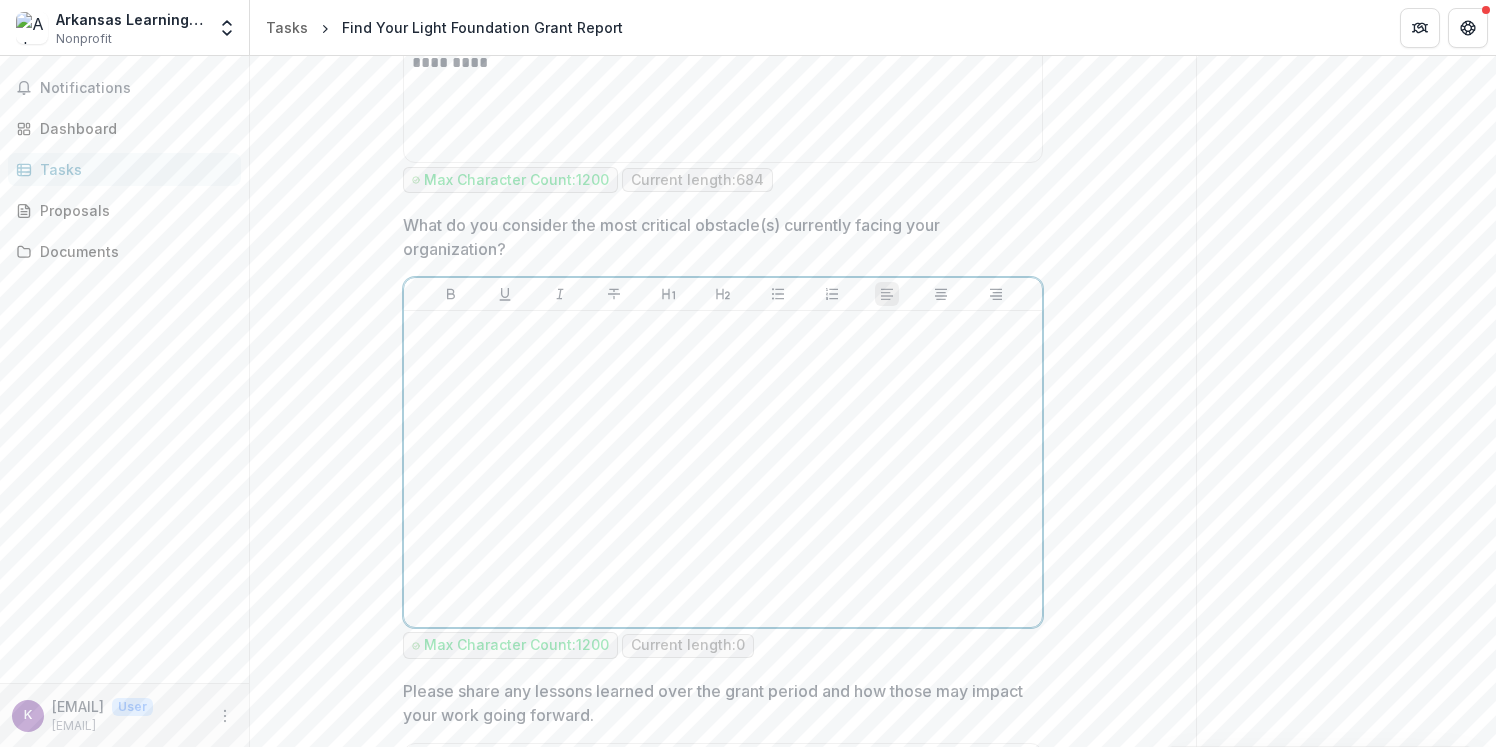 click at bounding box center (723, 469) 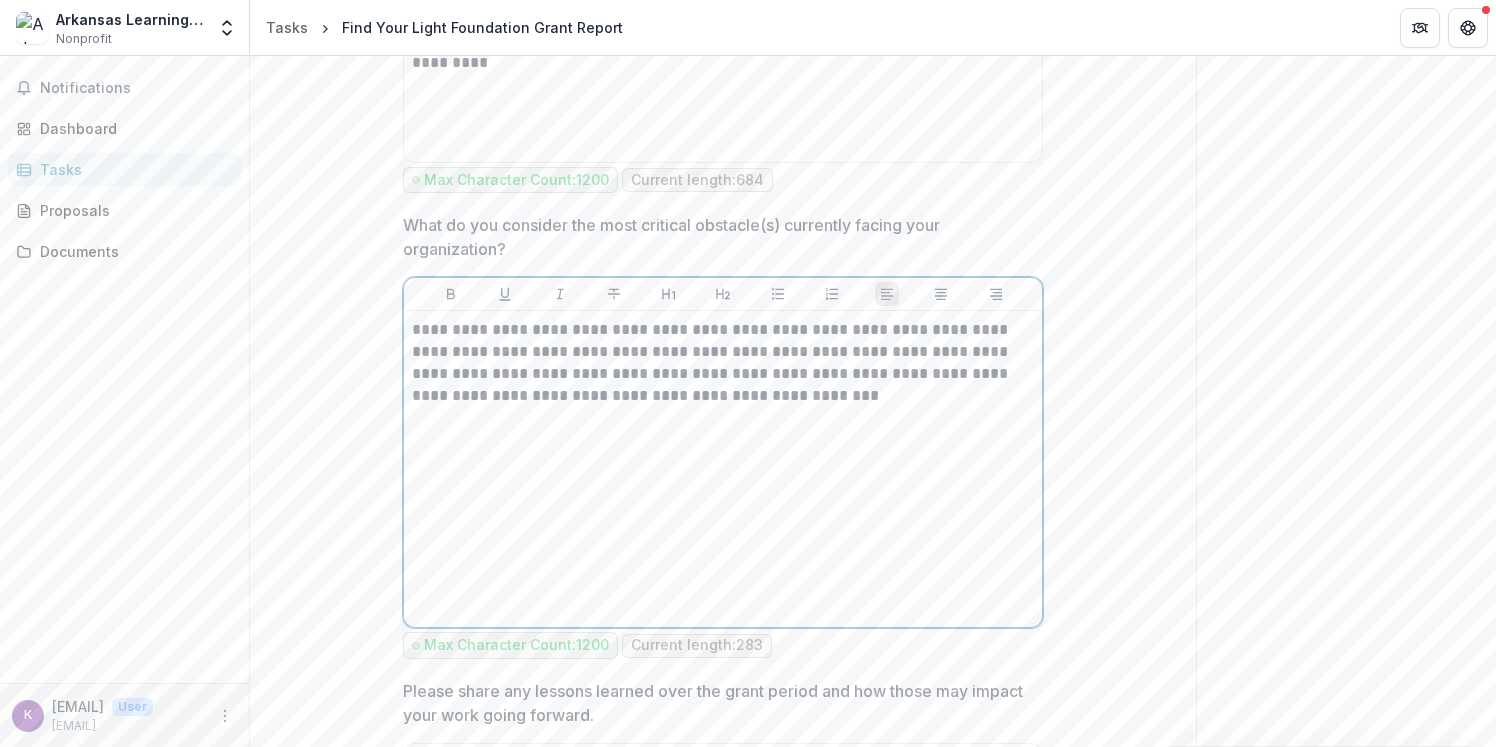 click on "**********" at bounding box center [723, 363] 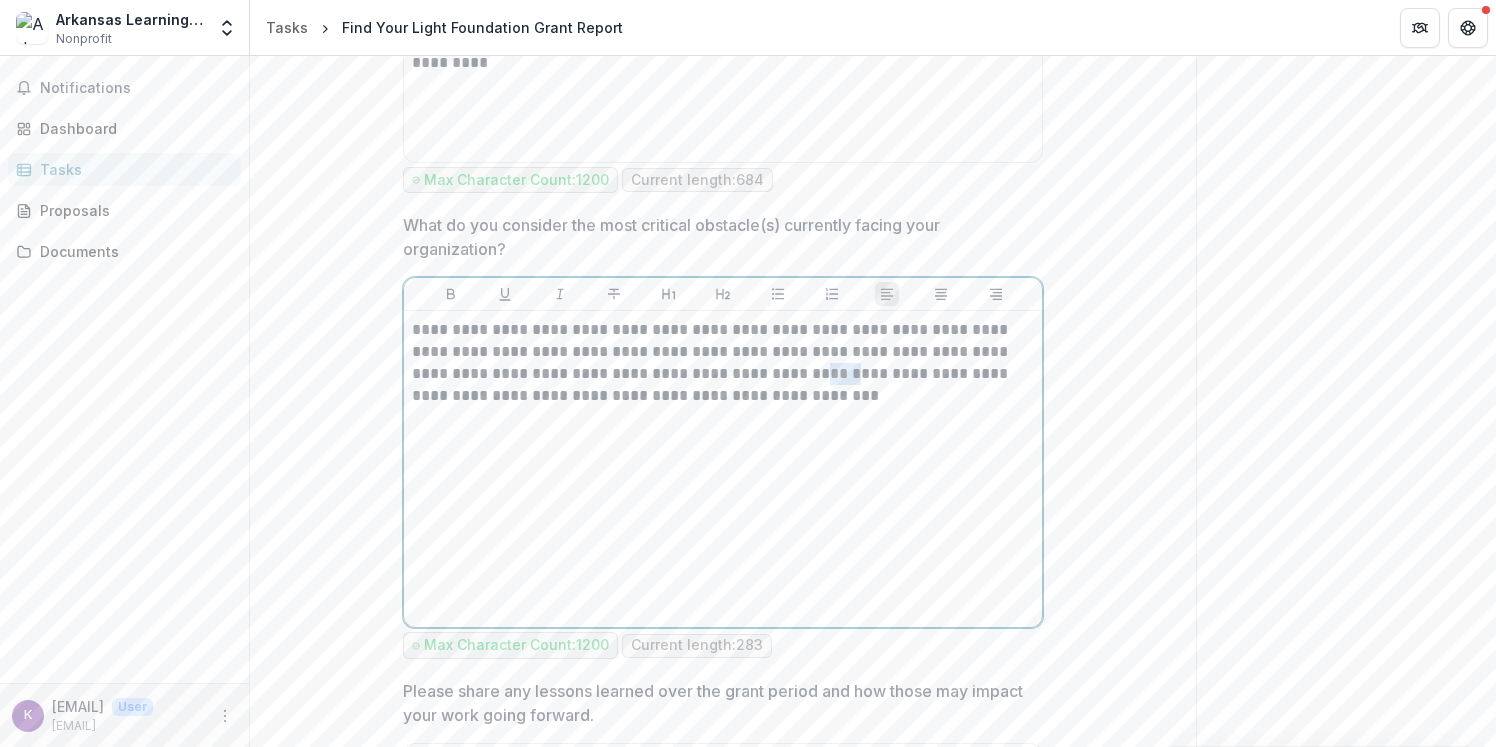 click on "**********" at bounding box center [723, 363] 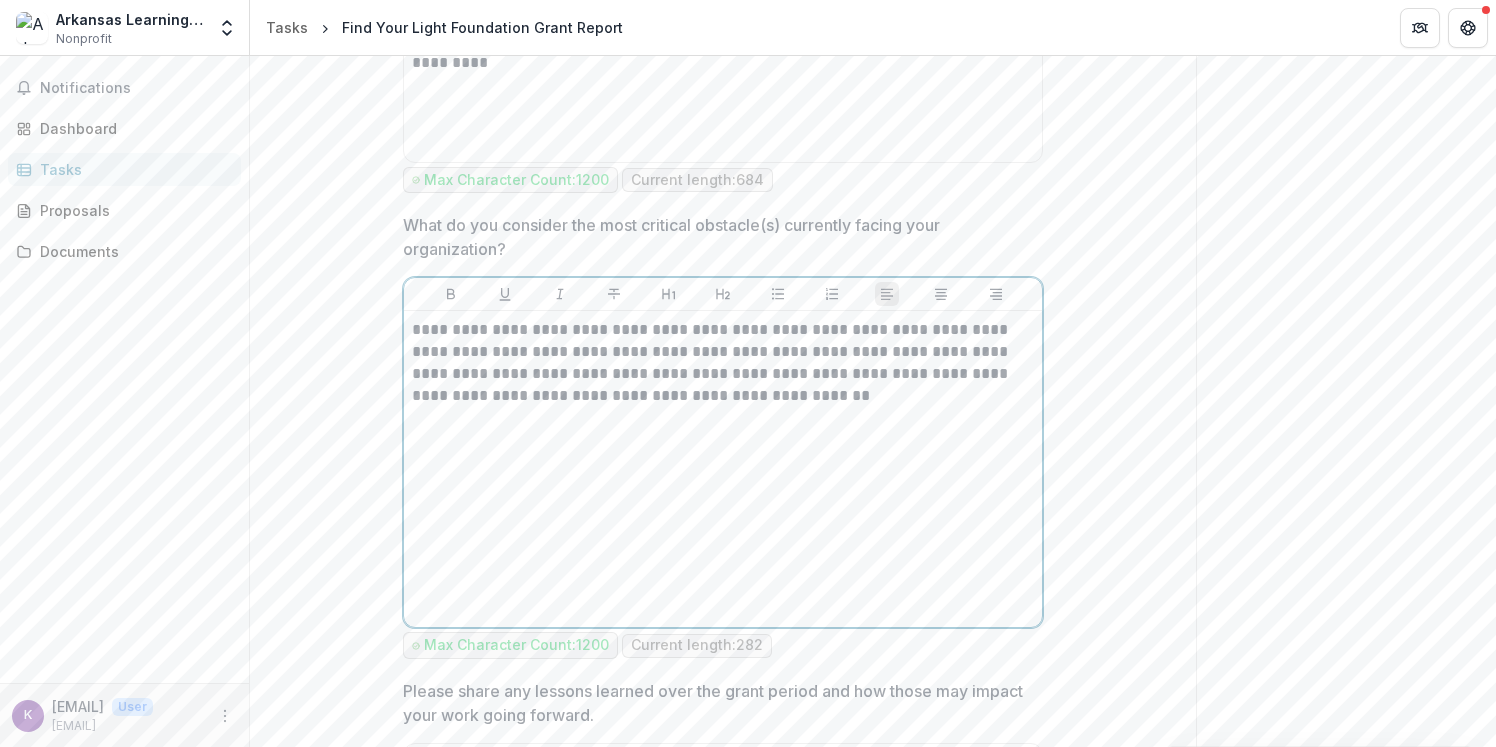 click on "**********" at bounding box center [723, 363] 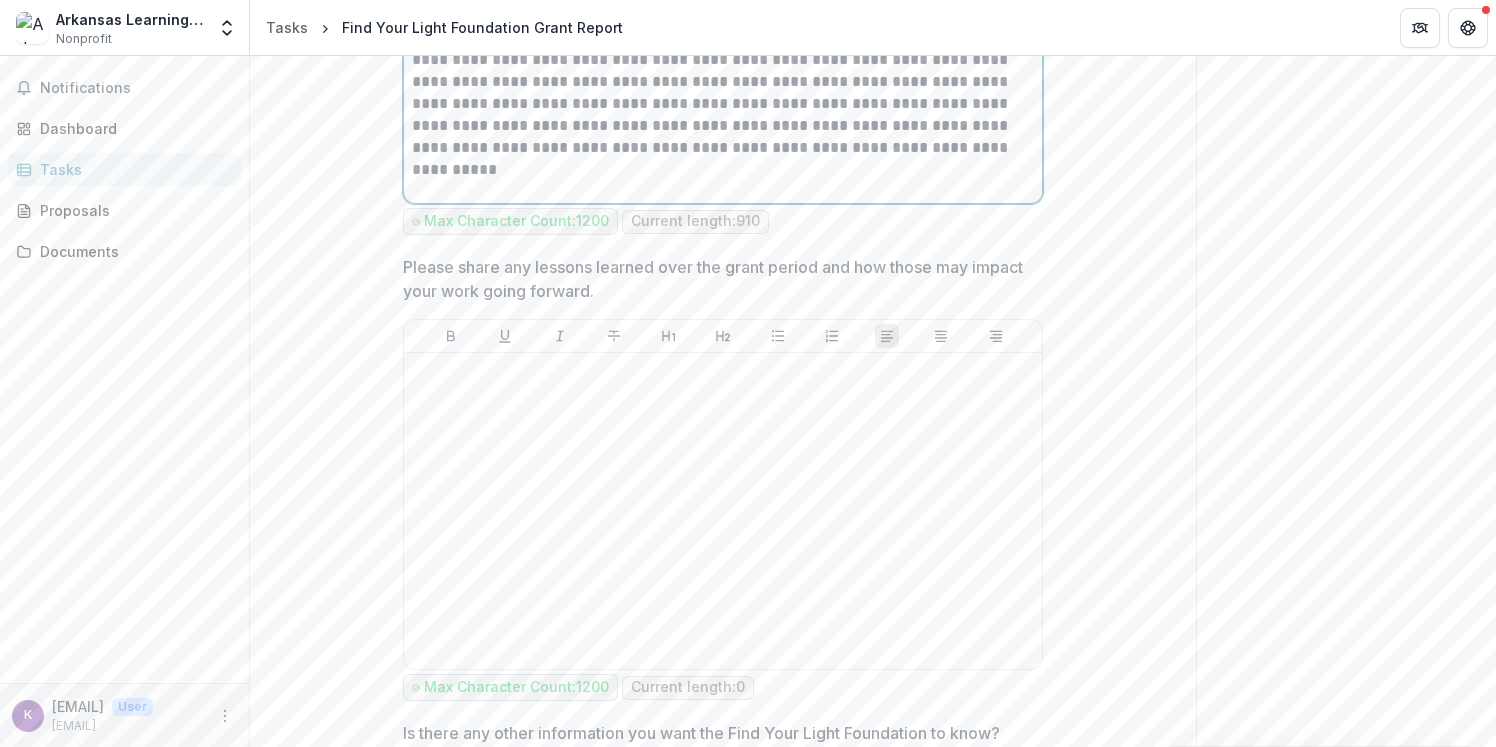 scroll, scrollTop: 2880, scrollLeft: 0, axis: vertical 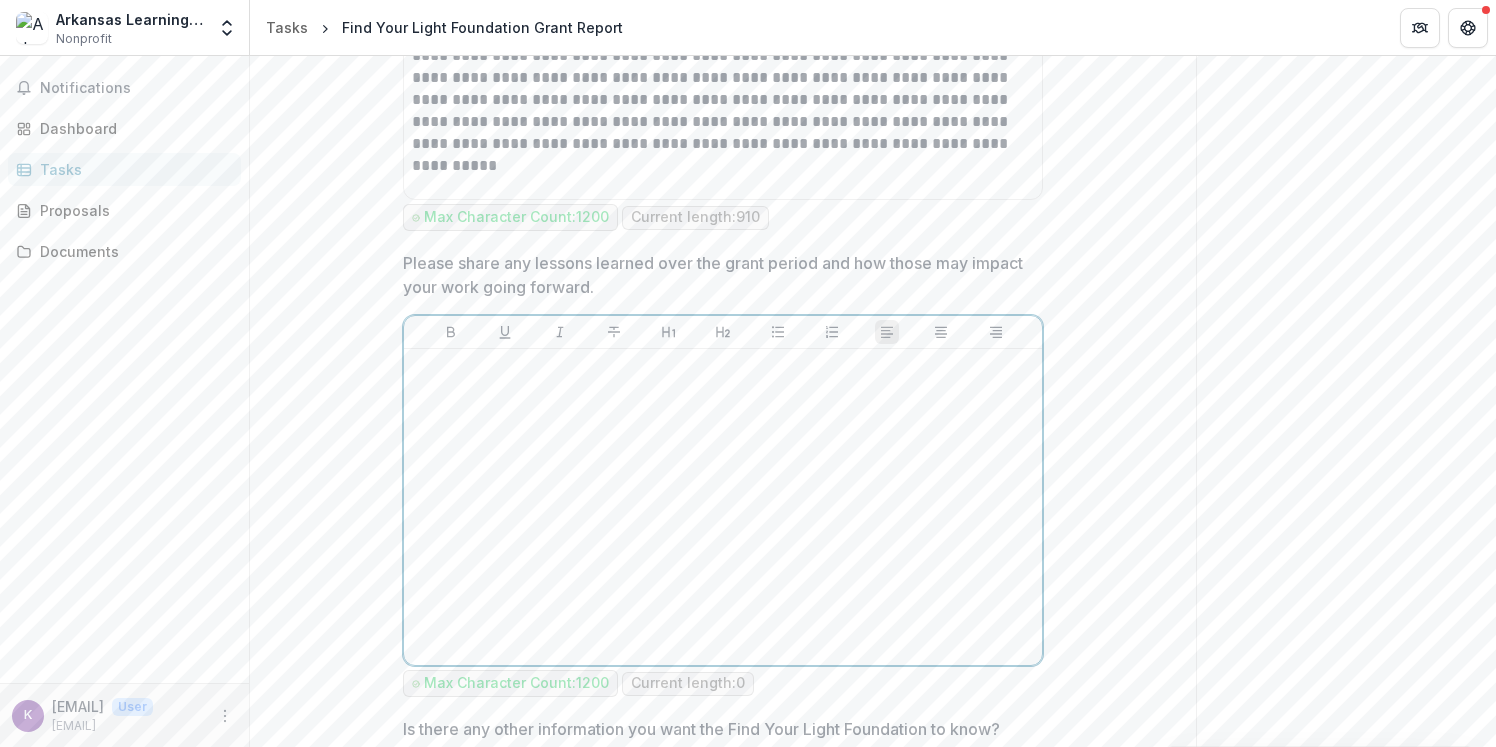 click at bounding box center (723, 507) 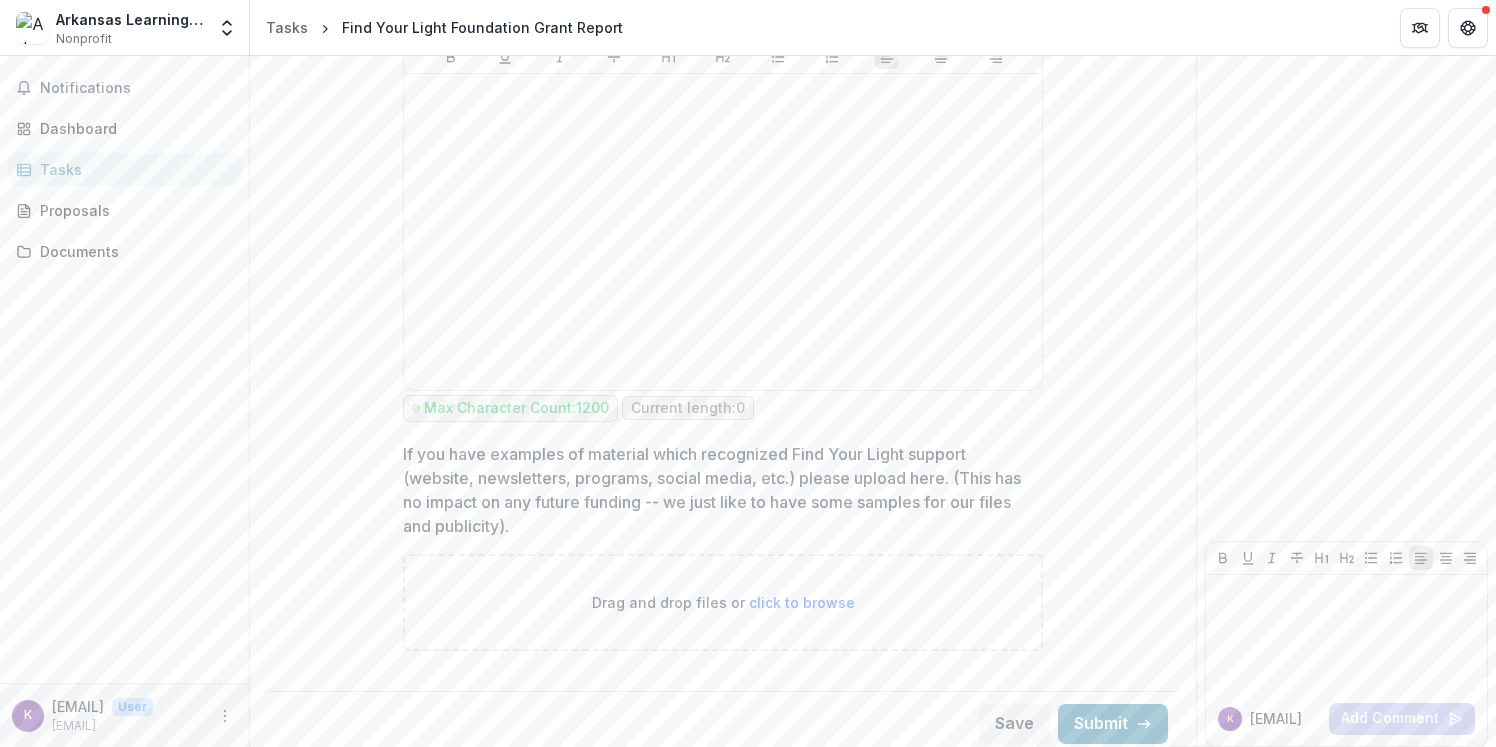 scroll, scrollTop: 3606, scrollLeft: 0, axis: vertical 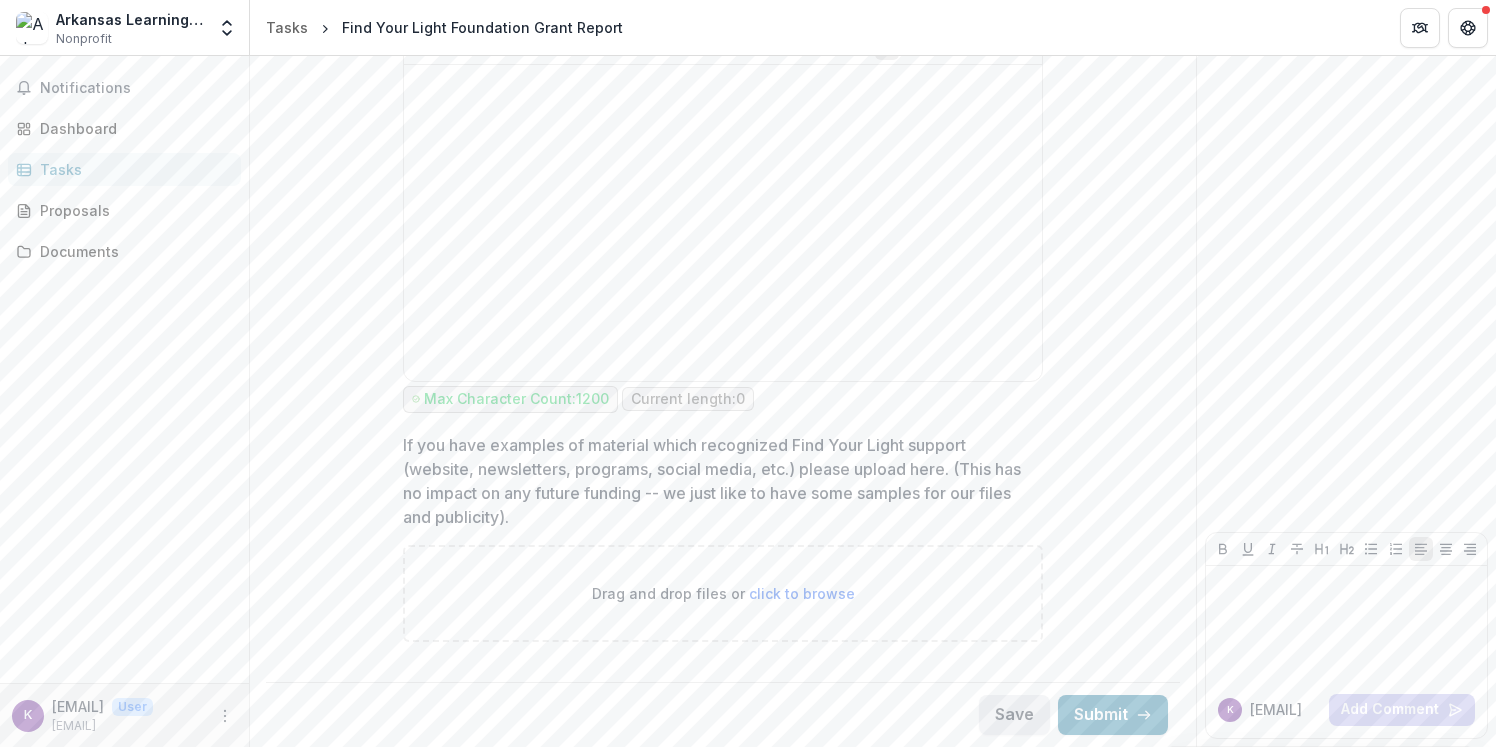 click on "Save" at bounding box center (1014, 715) 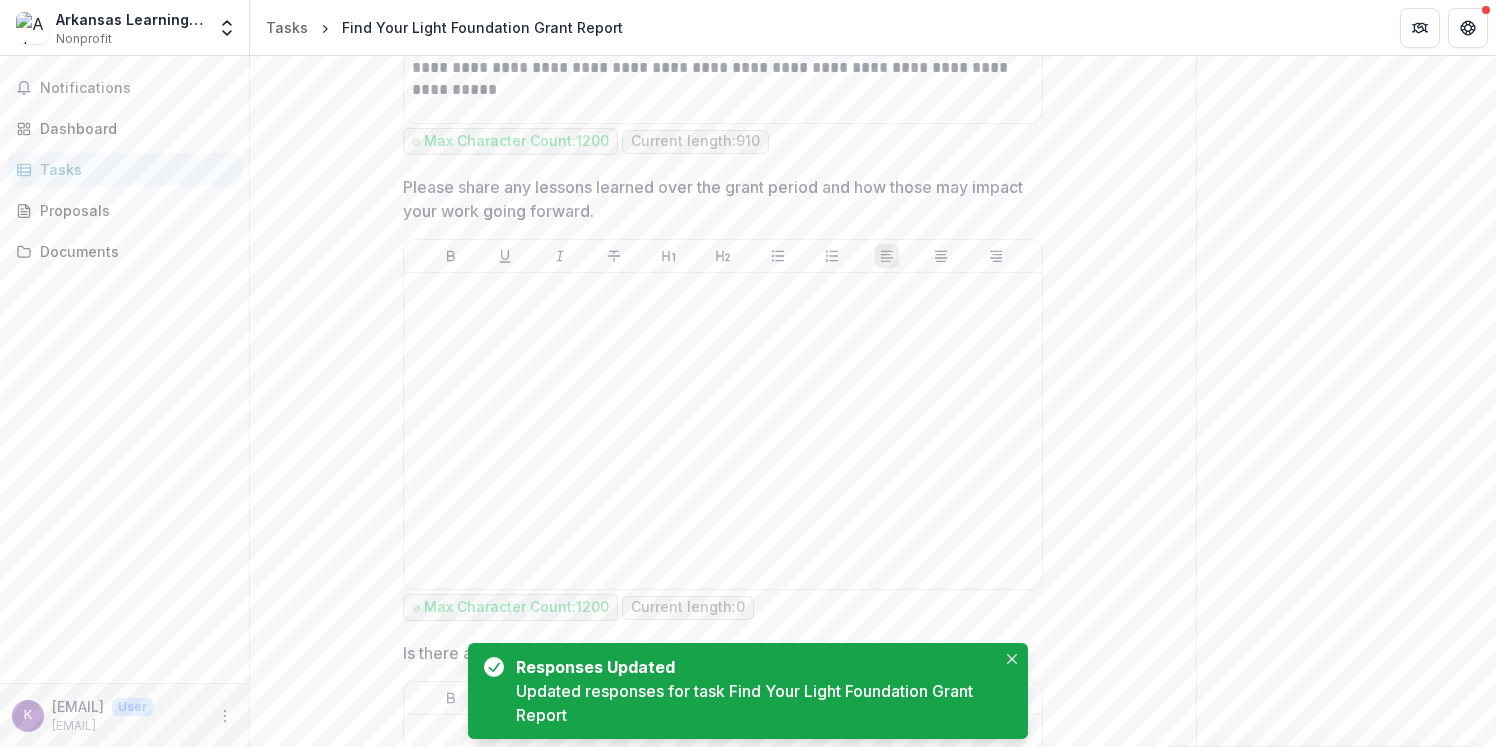 scroll, scrollTop: 2970, scrollLeft: 0, axis: vertical 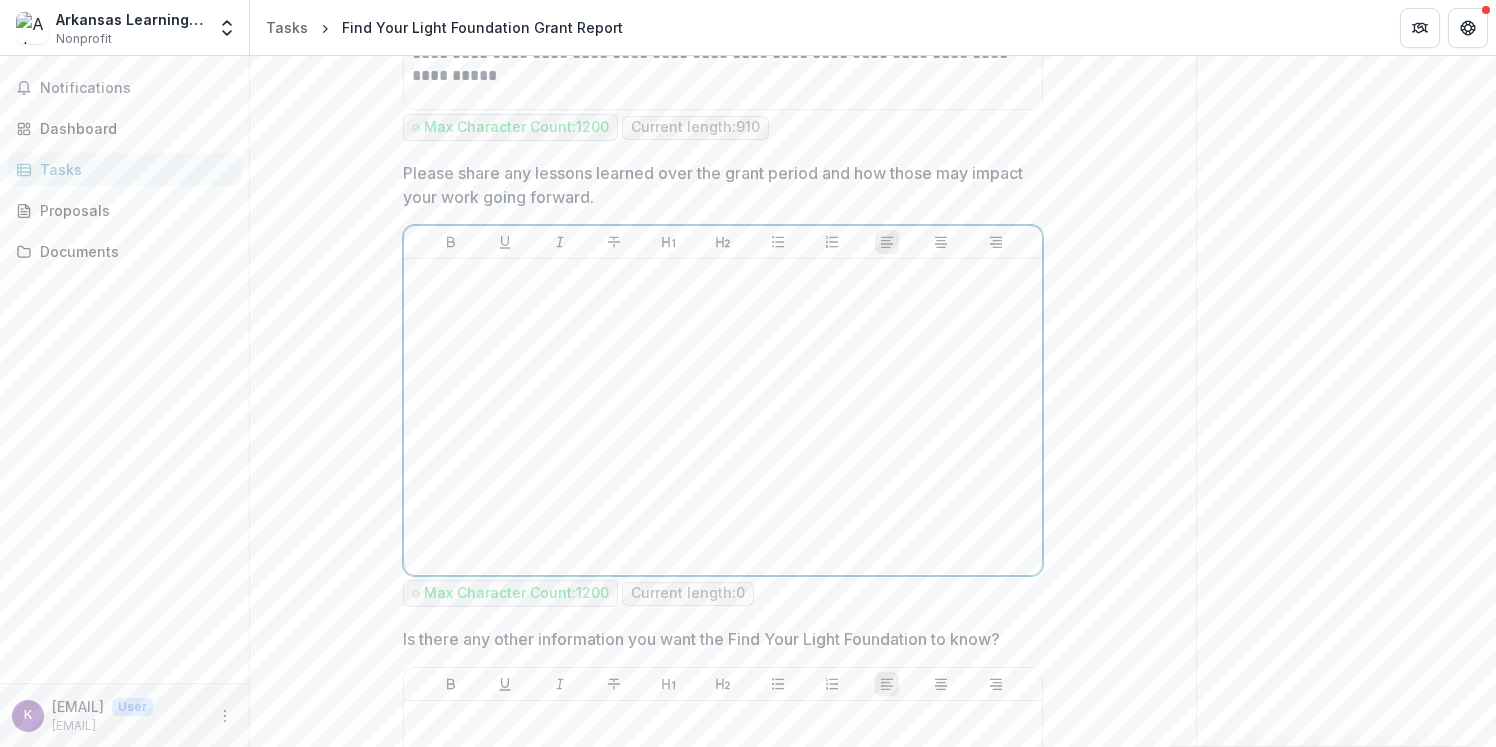 click at bounding box center (723, 417) 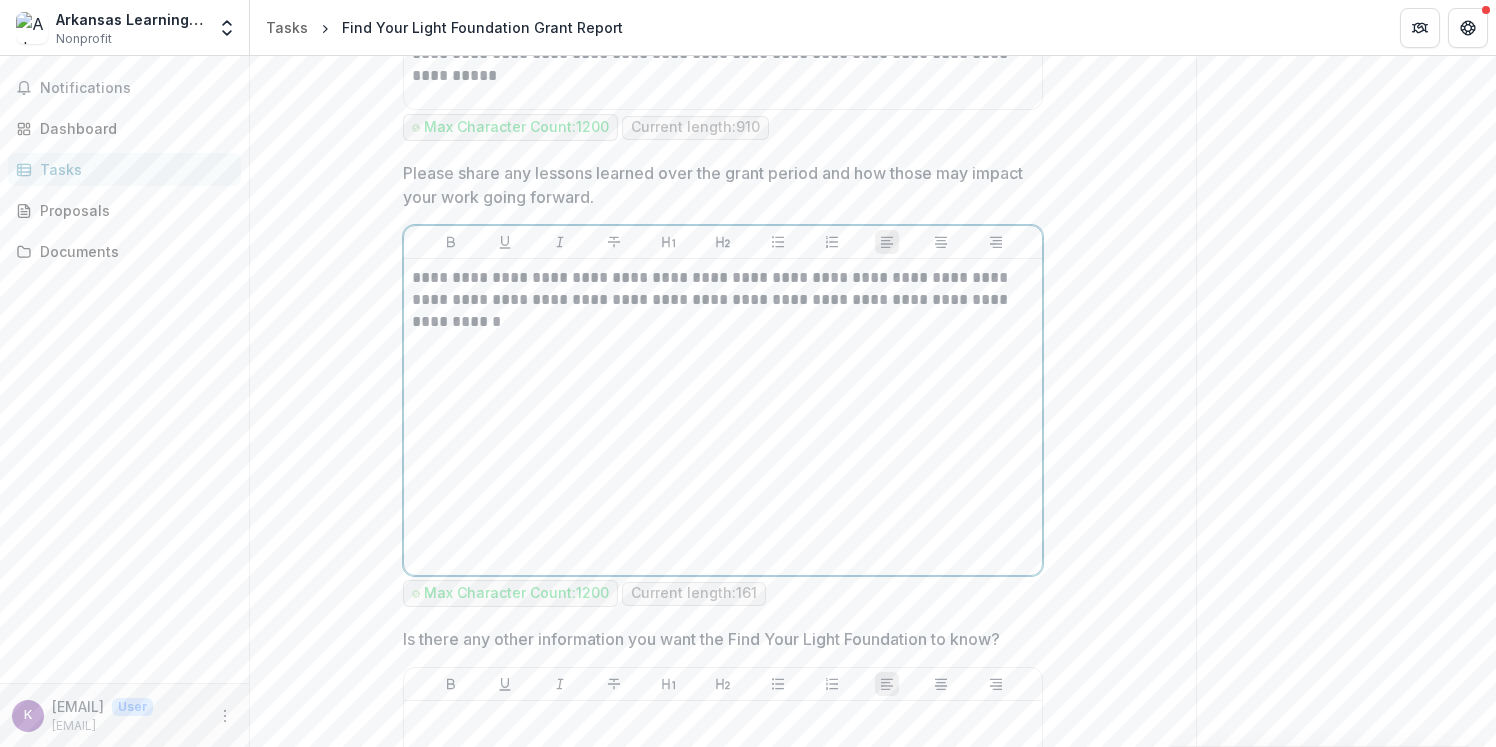click on "**********" at bounding box center (723, 289) 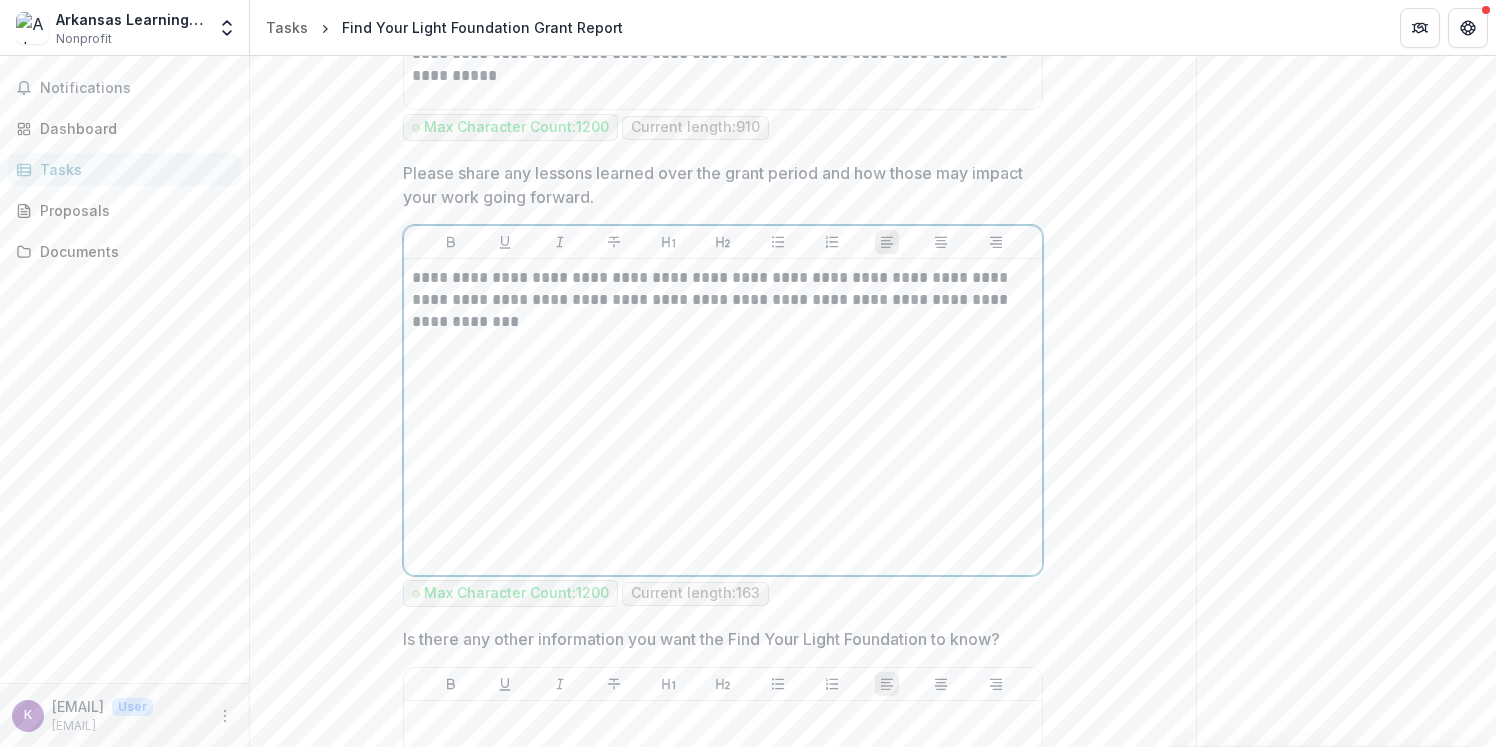 click on "**********" at bounding box center (723, 289) 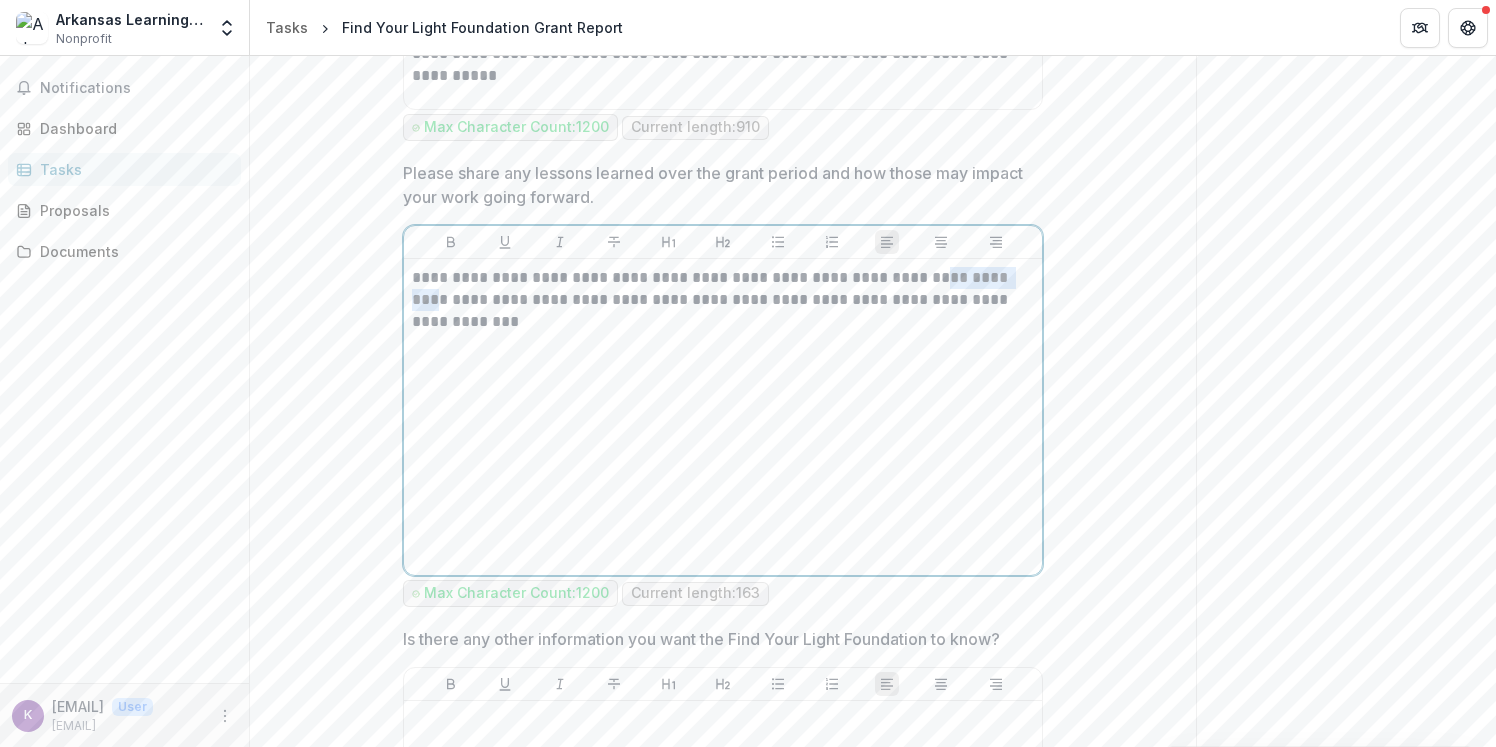 click on "**********" at bounding box center [723, 289] 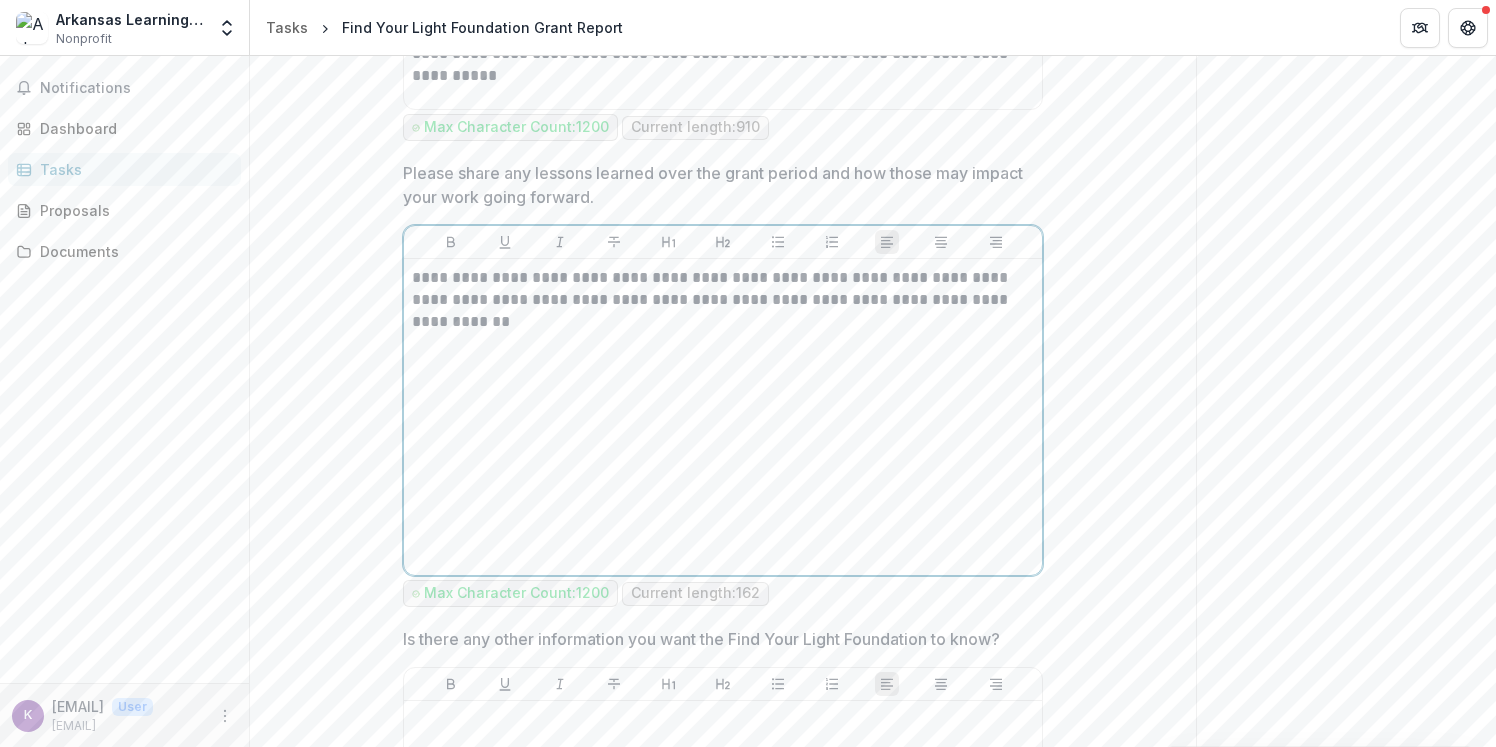 click on "**********" at bounding box center (723, 289) 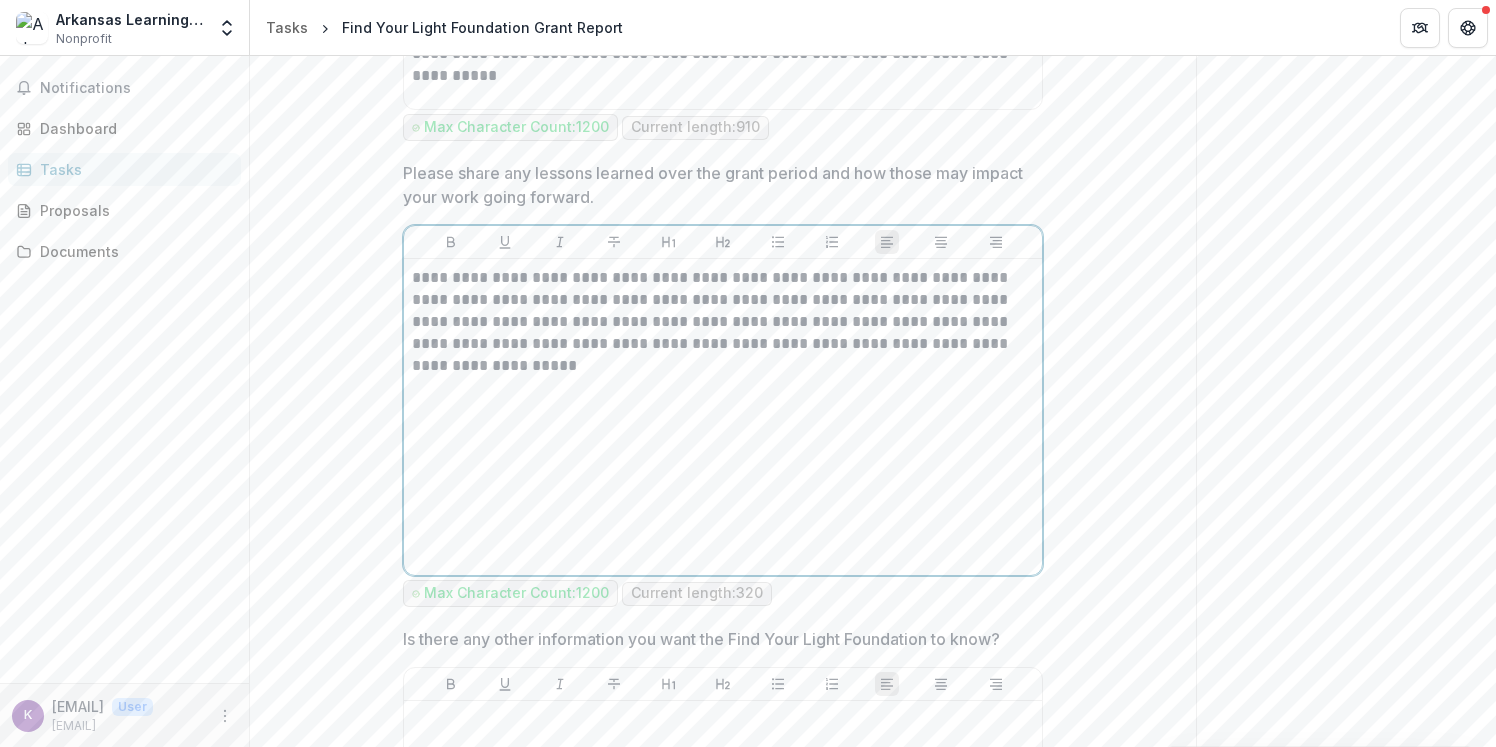 click on "**********" at bounding box center [723, 322] 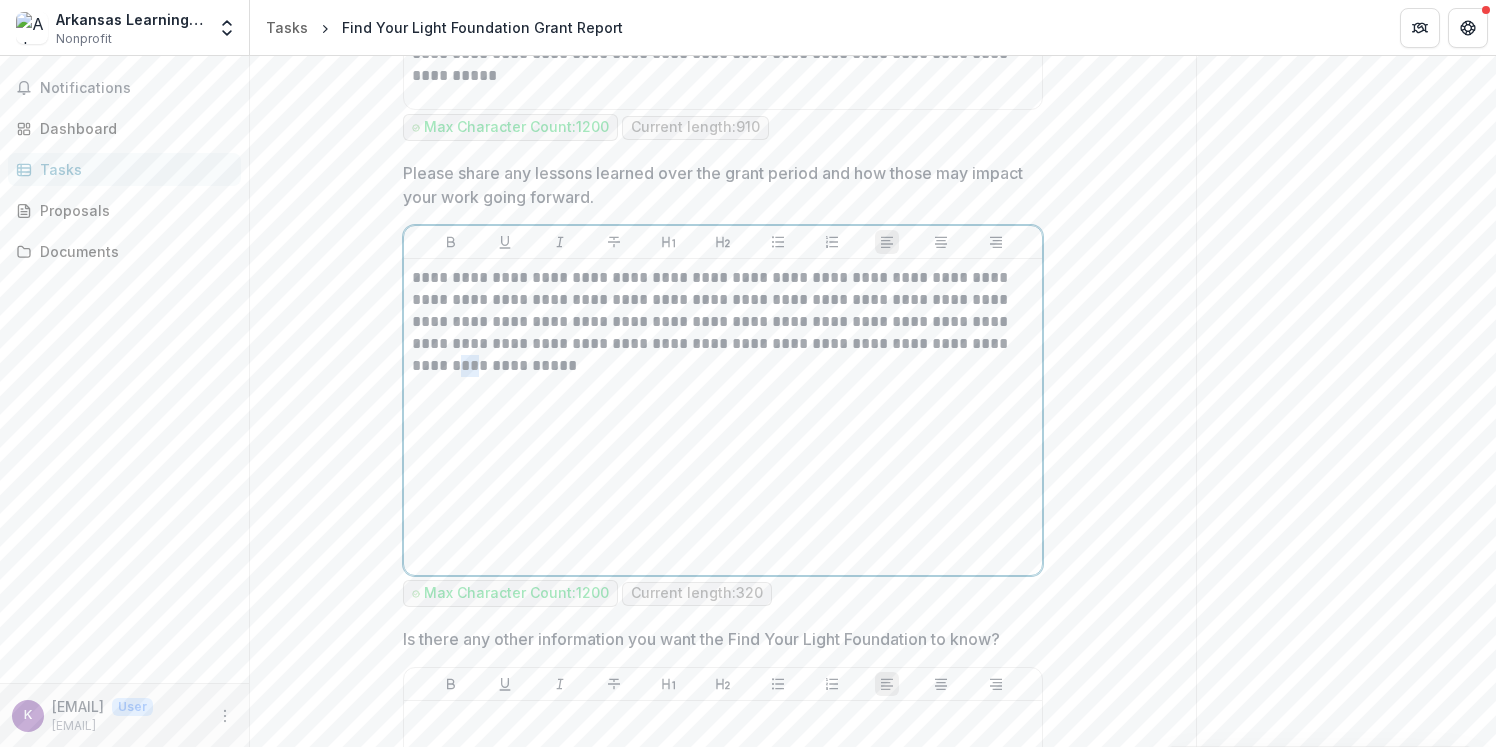 click on "**********" at bounding box center (723, 322) 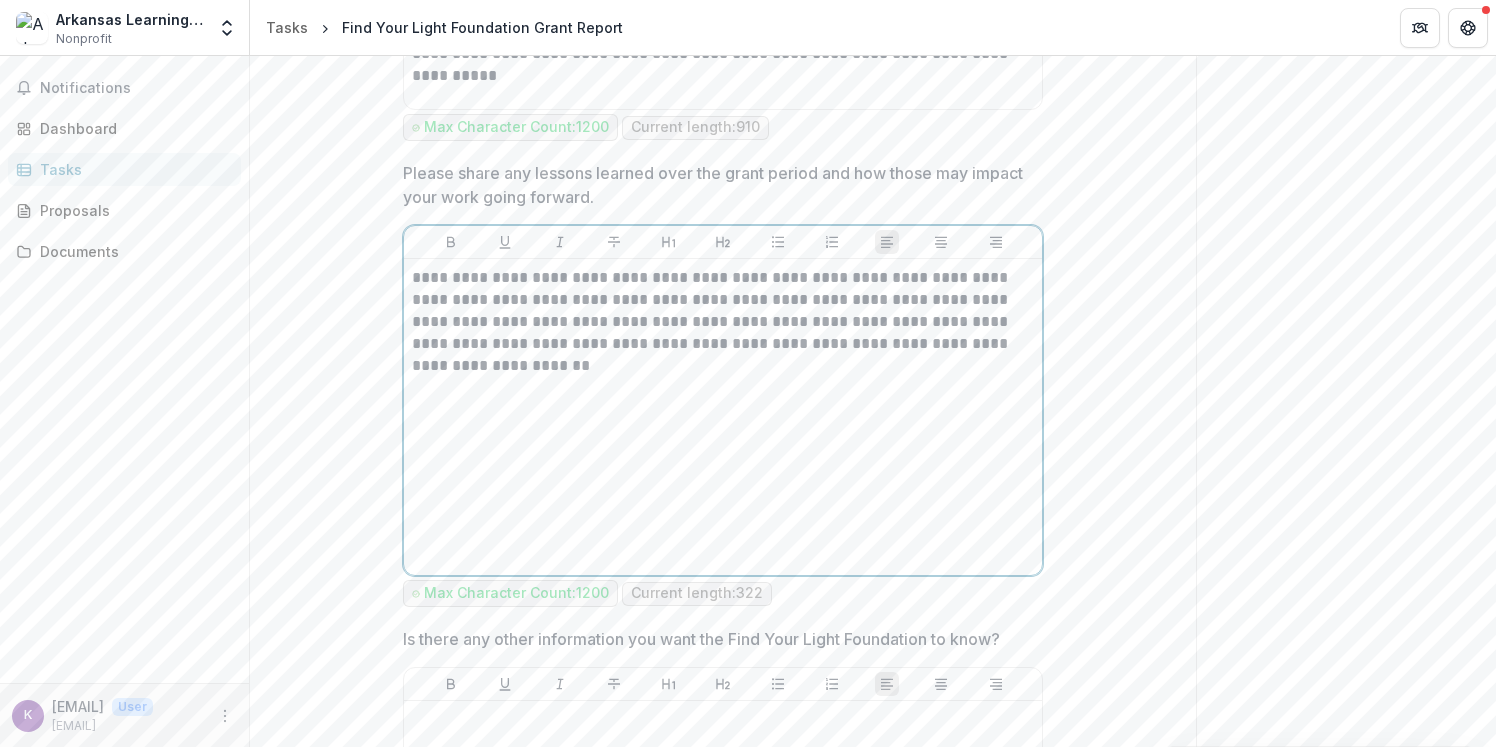 click on "**********" at bounding box center (723, 322) 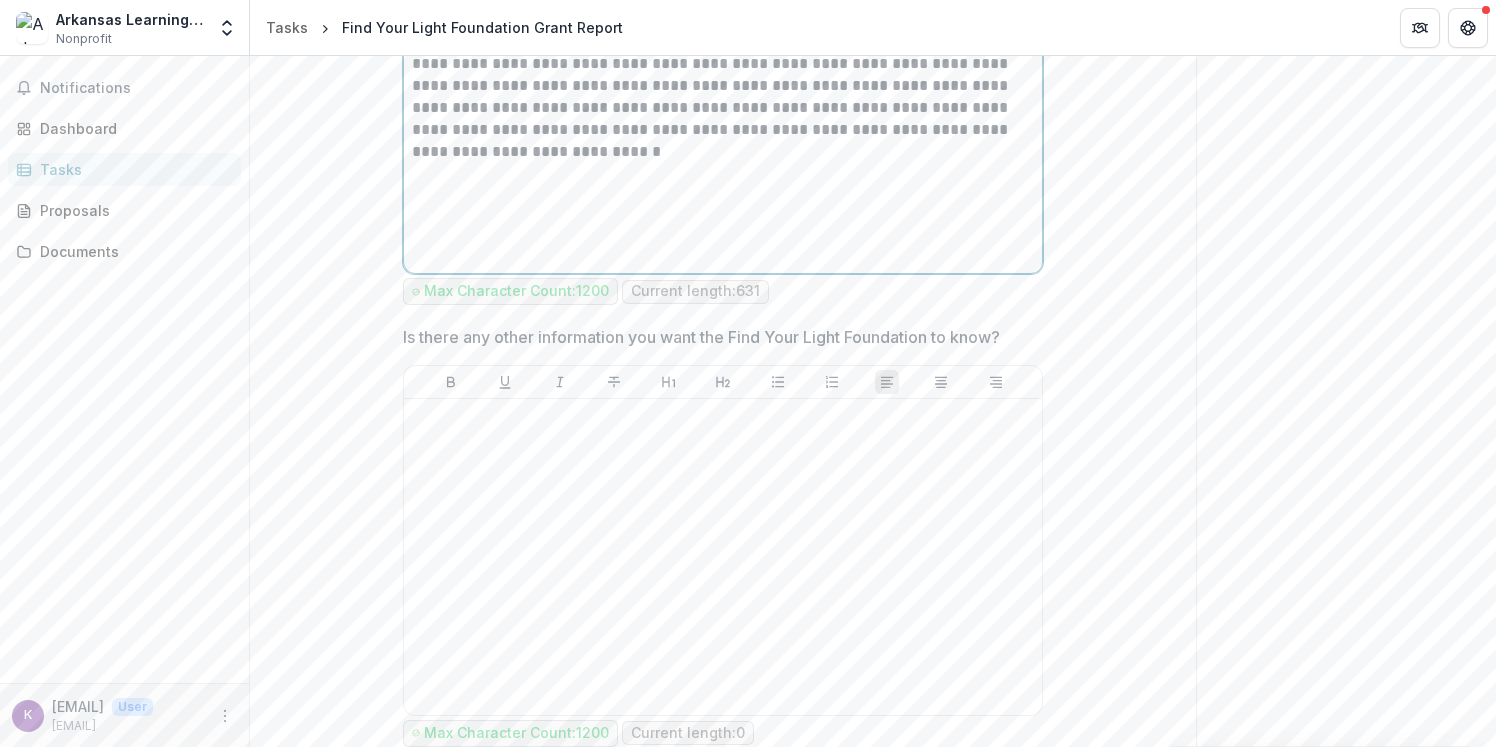 scroll, scrollTop: 3321, scrollLeft: 0, axis: vertical 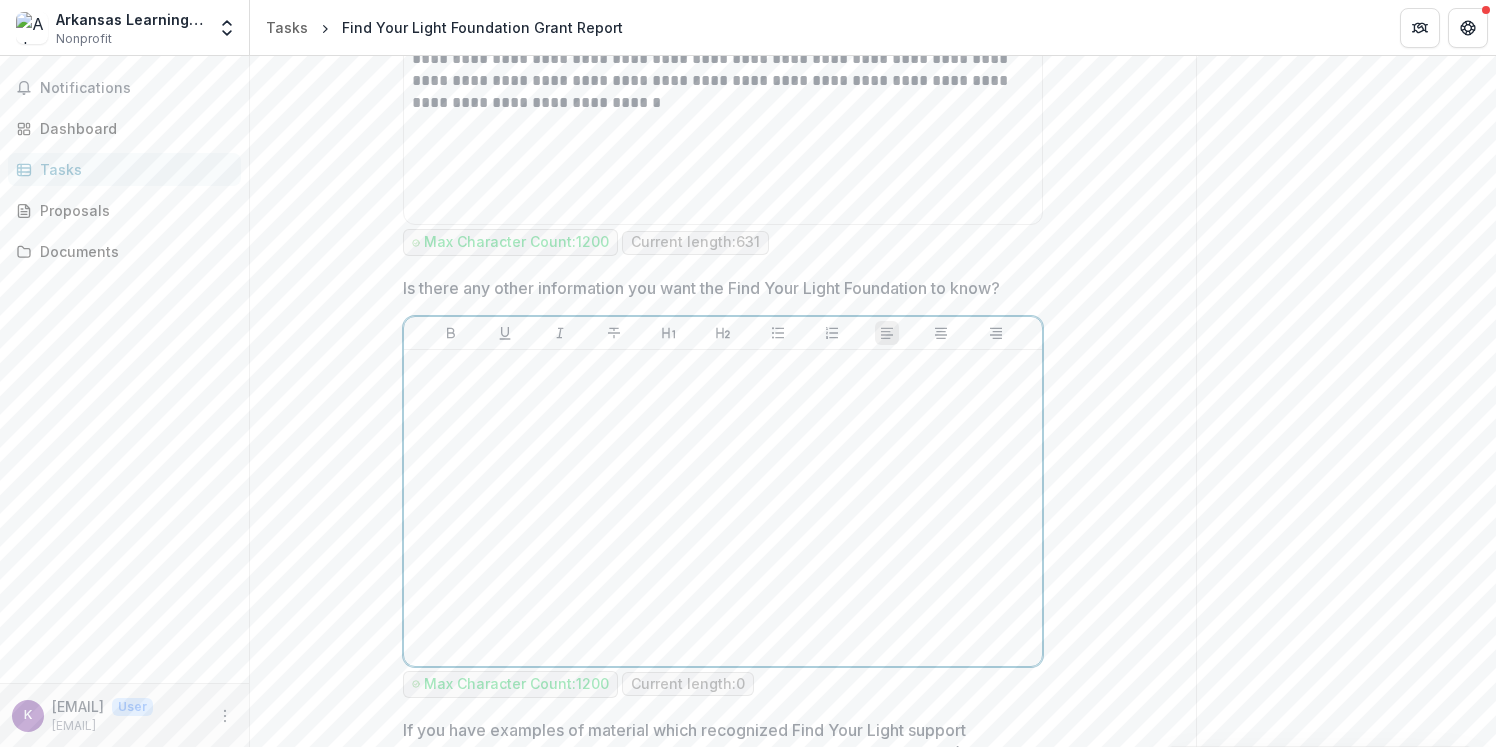 click at bounding box center [723, 369] 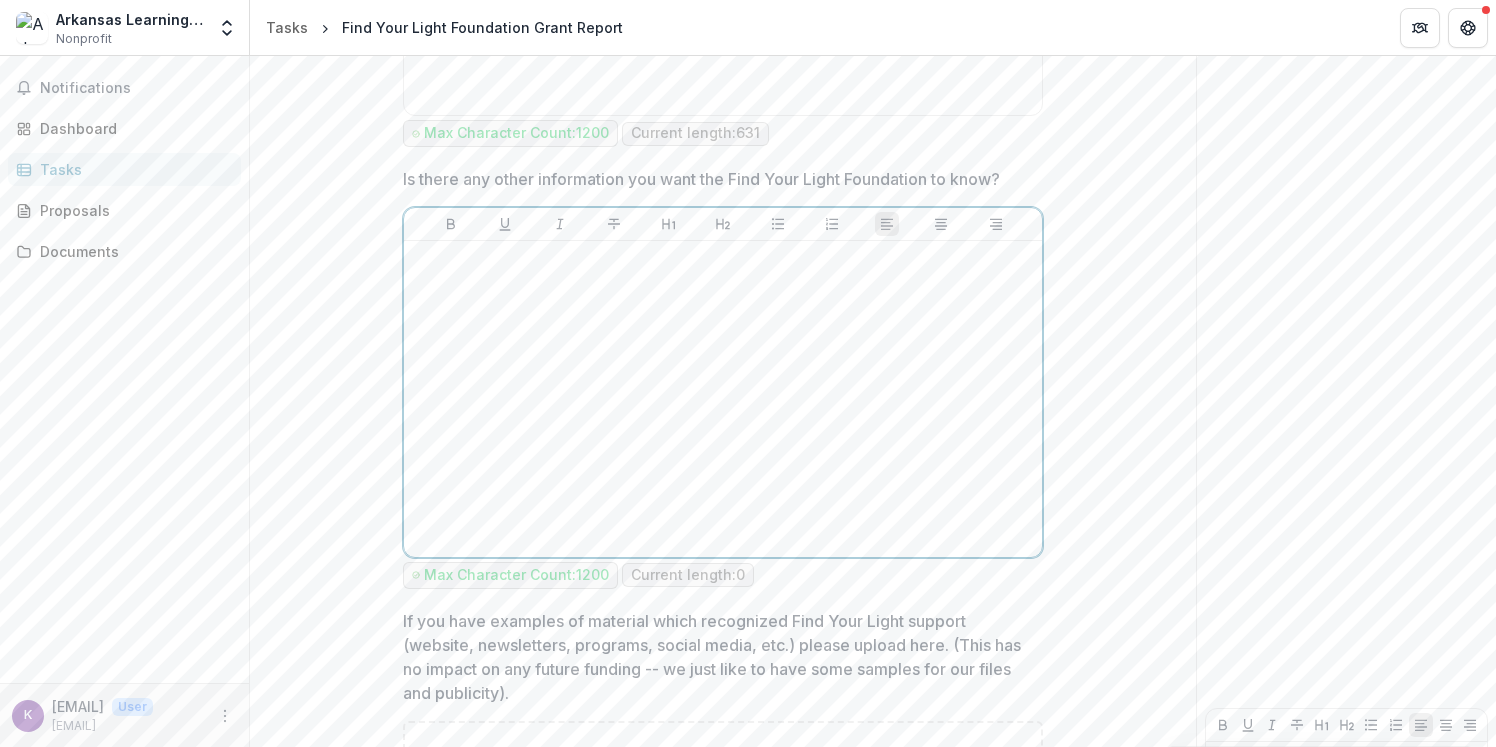 scroll, scrollTop: 3606, scrollLeft: 0, axis: vertical 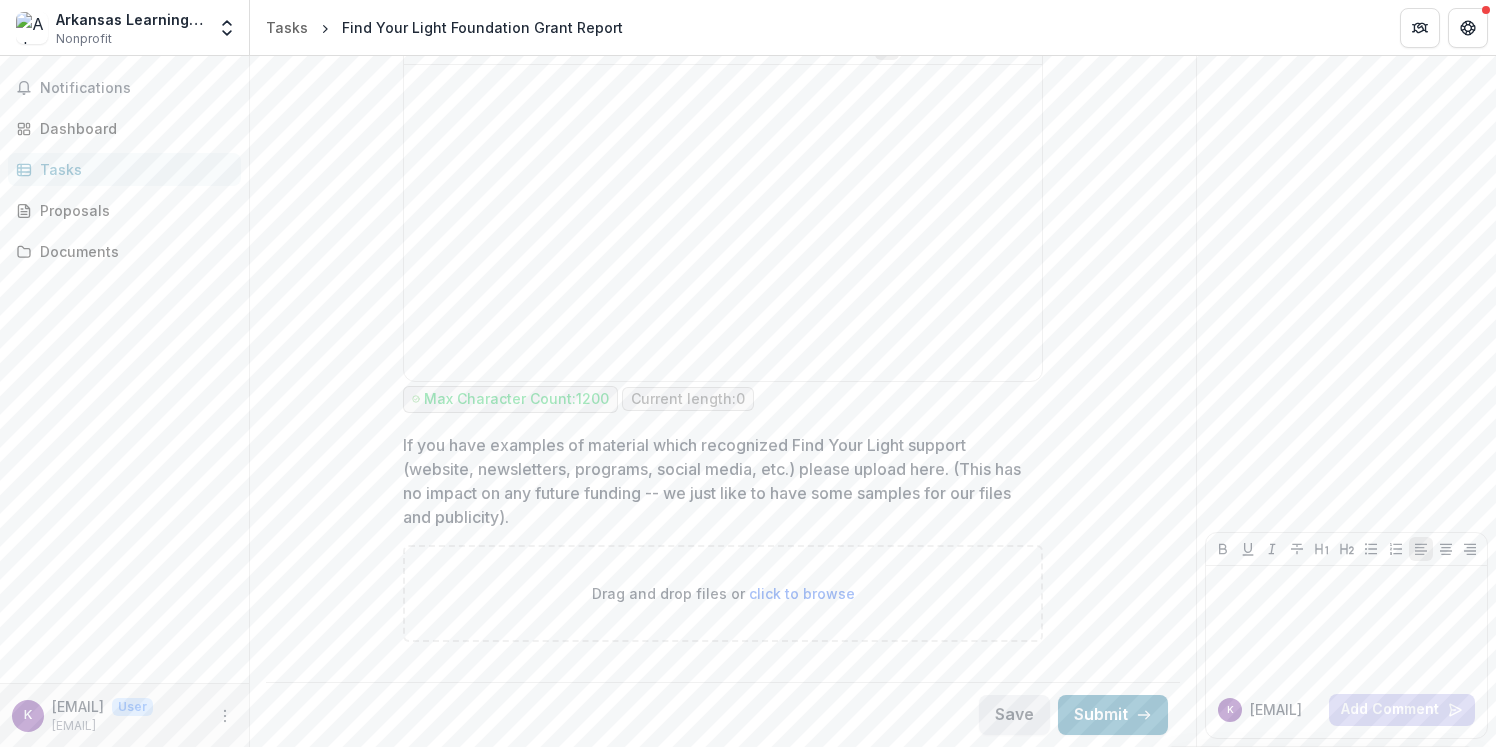 click on "Save" at bounding box center (1014, 715) 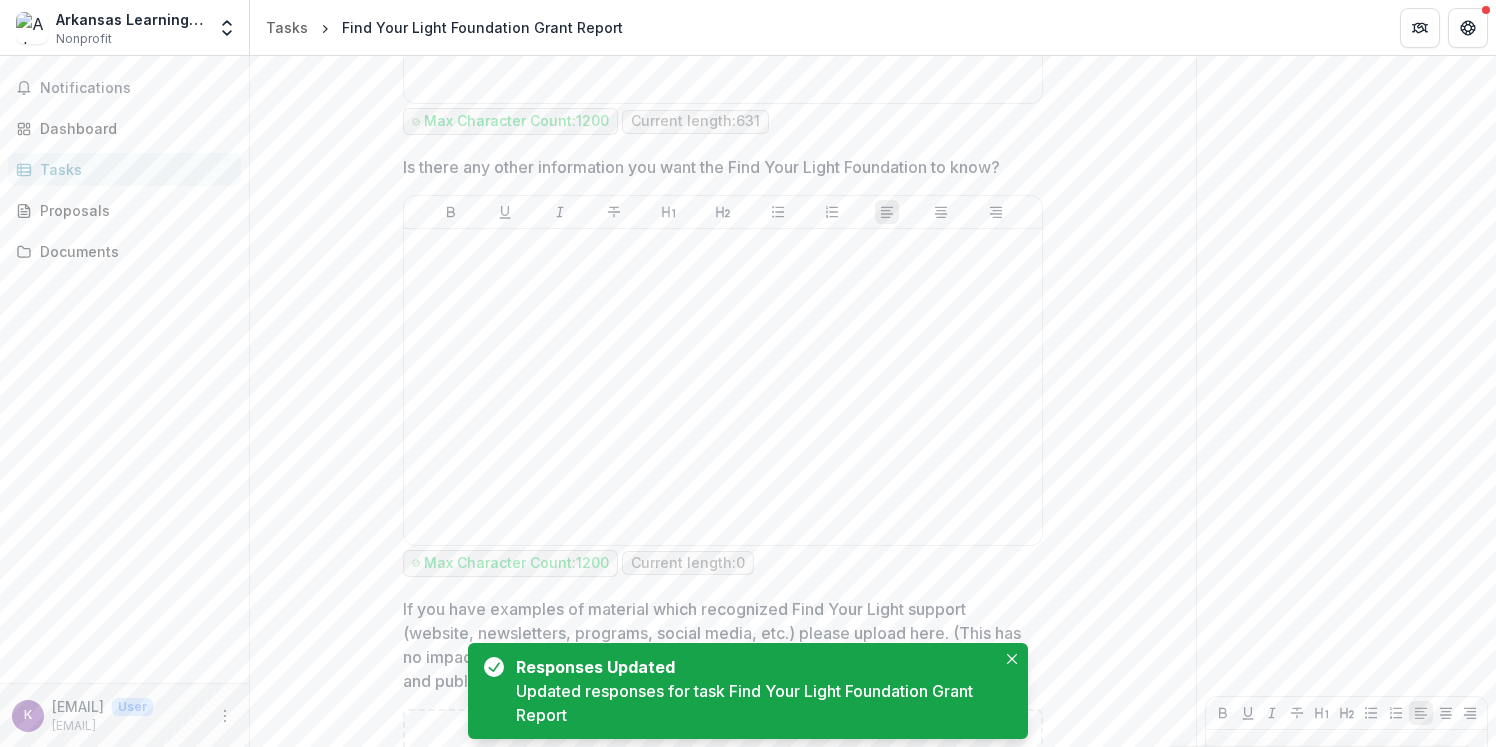 scroll, scrollTop: 3433, scrollLeft: 0, axis: vertical 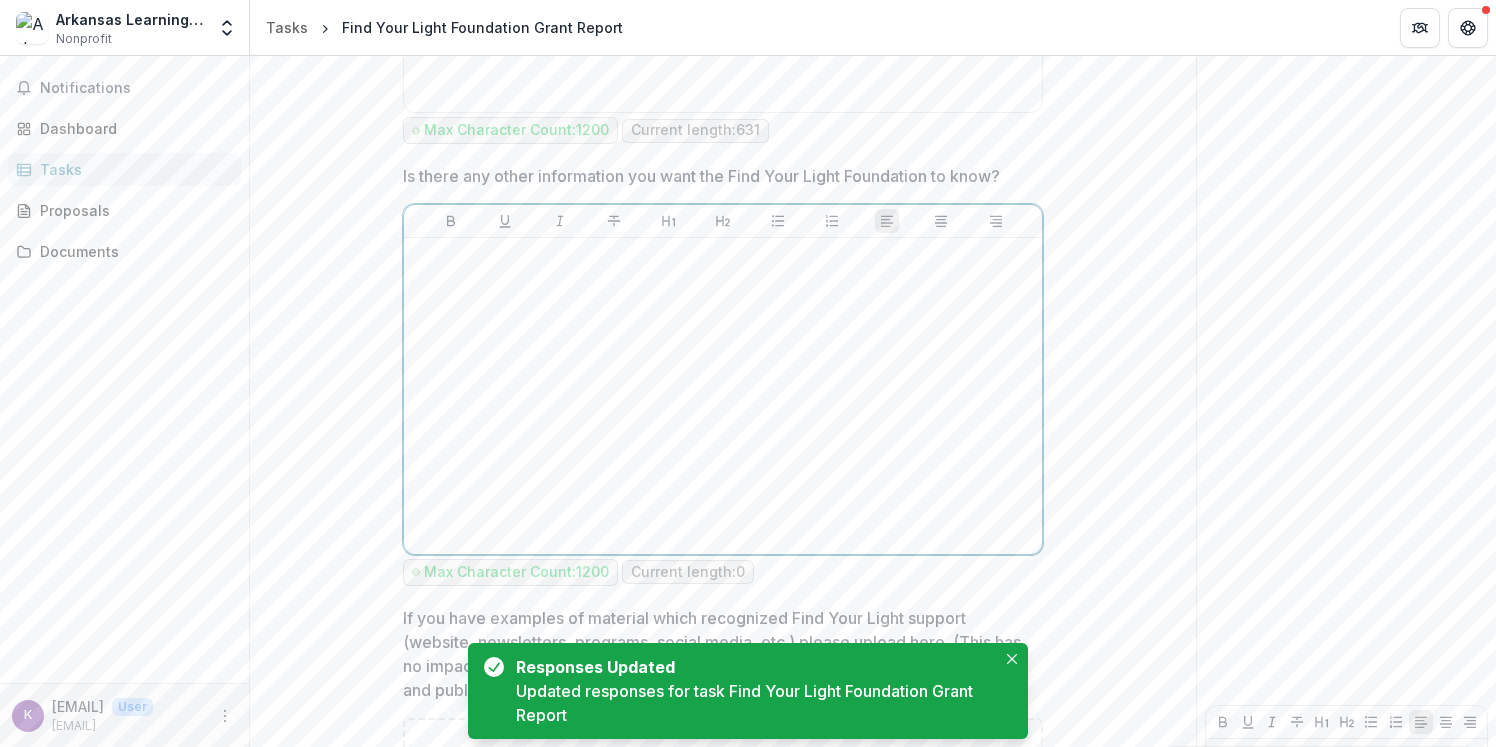 click at bounding box center [723, 396] 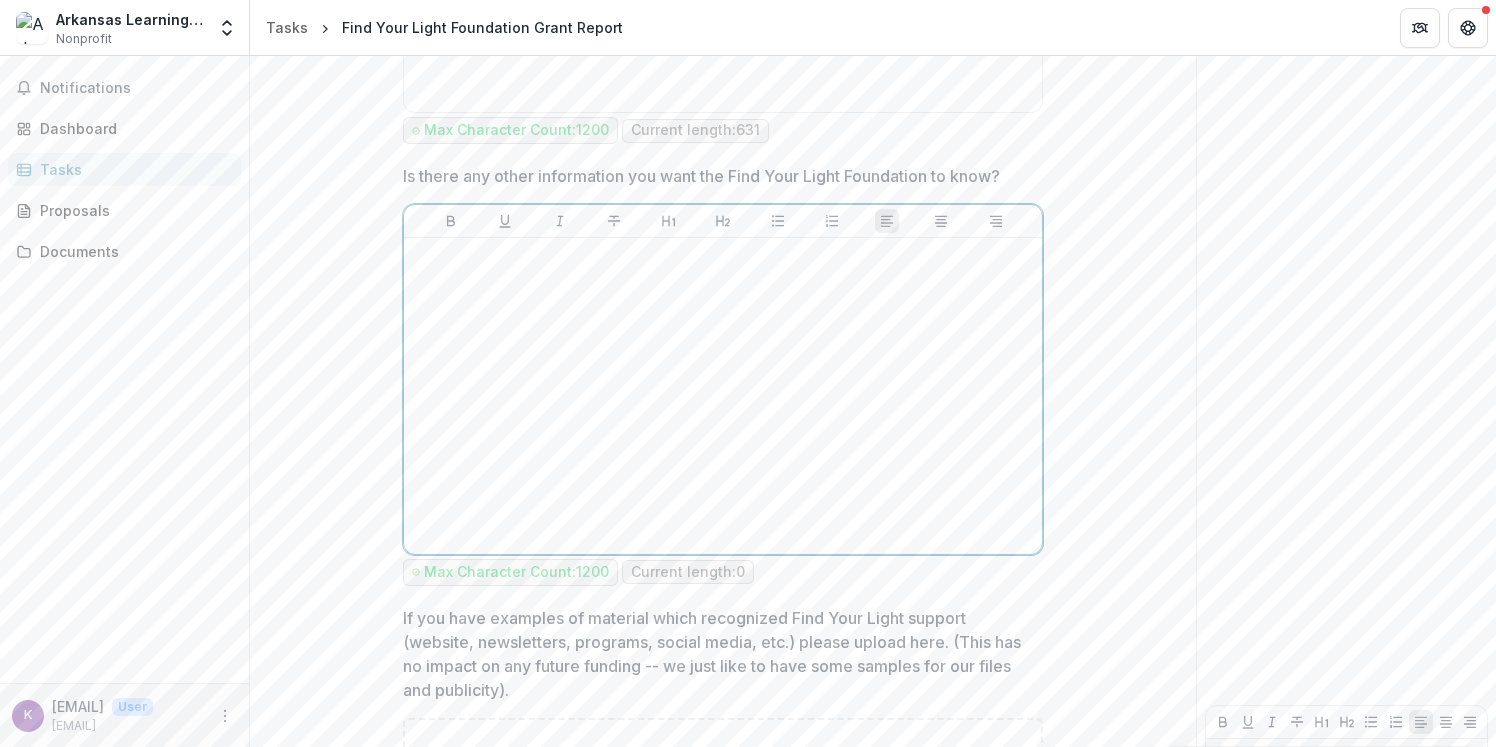 type 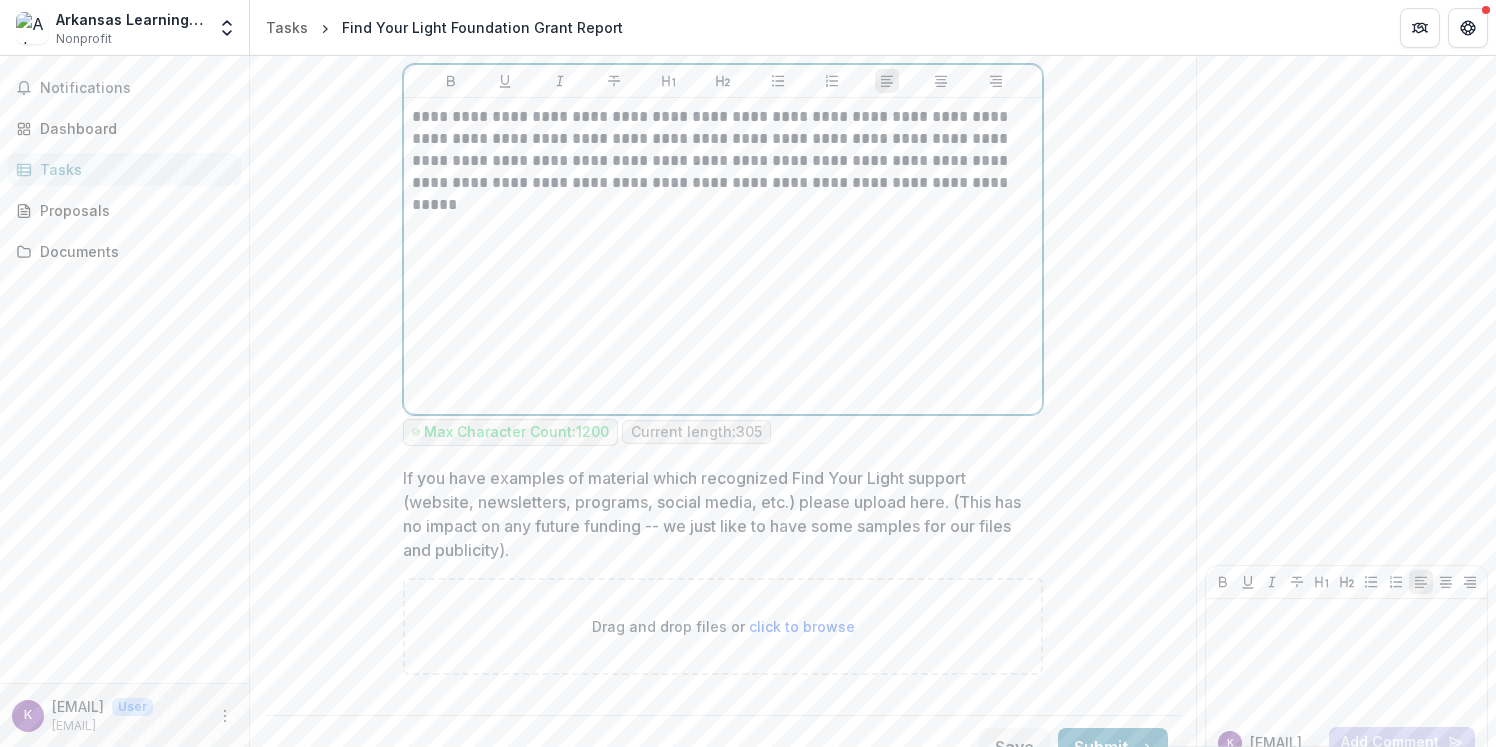 scroll, scrollTop: 3606, scrollLeft: 0, axis: vertical 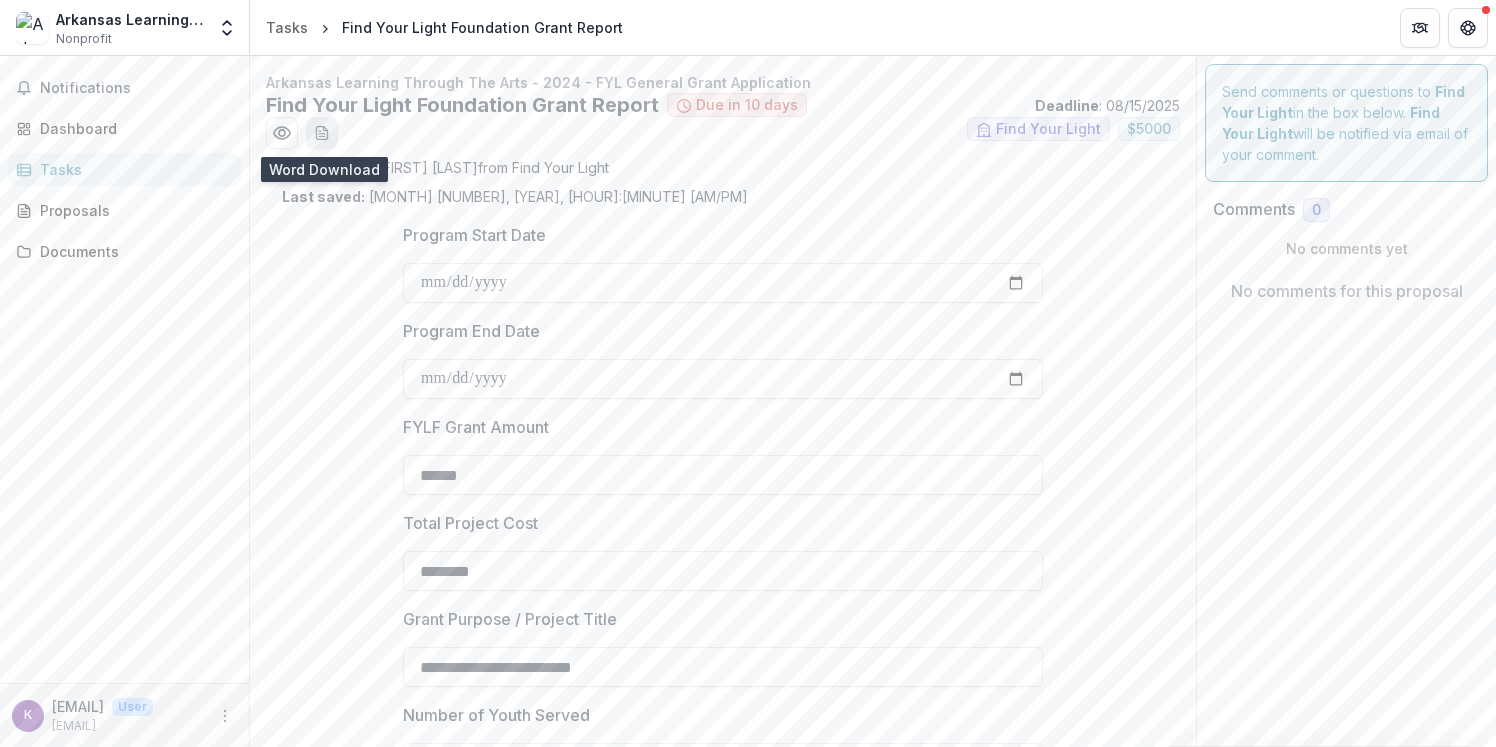 click 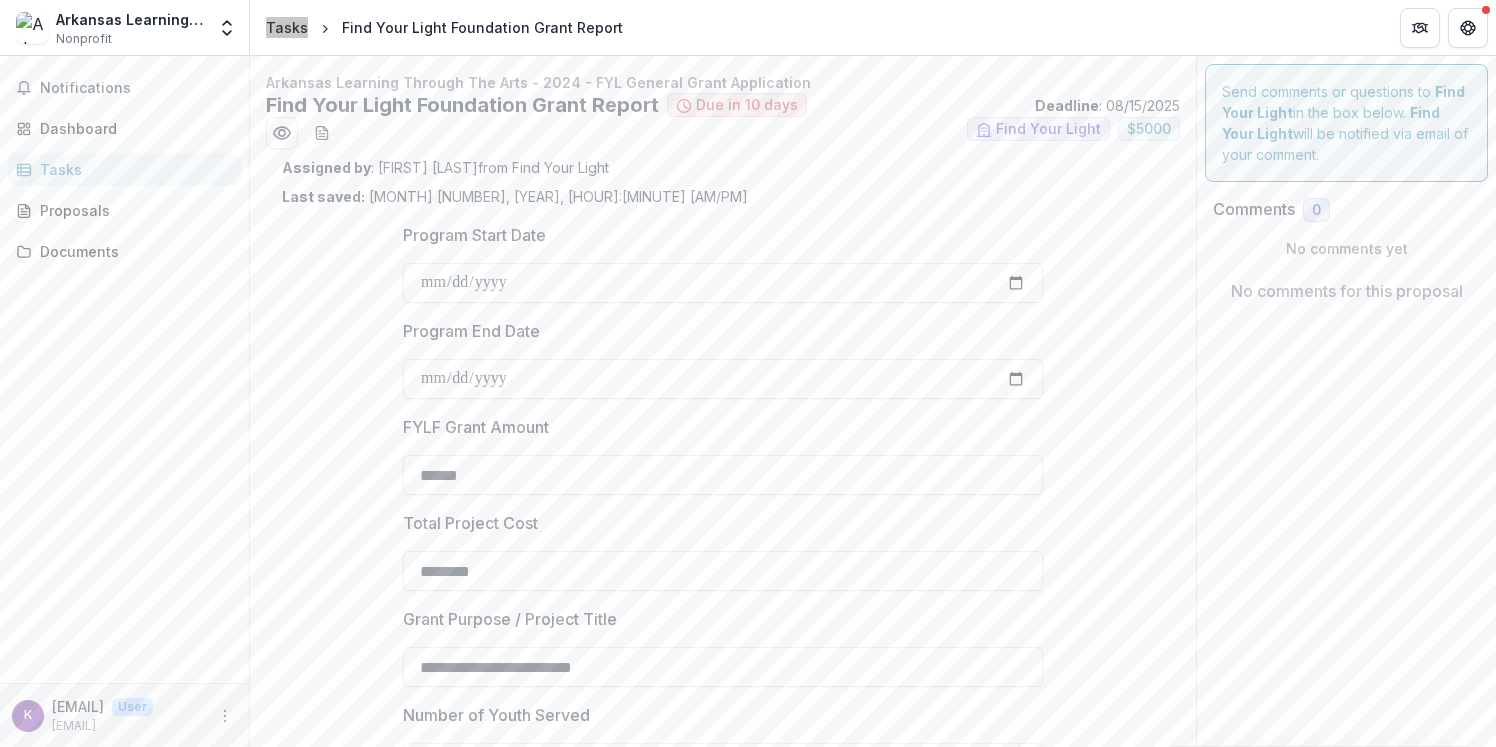 click on "Tasks Find Your Light Foundation Grant Report" at bounding box center [873, 27] 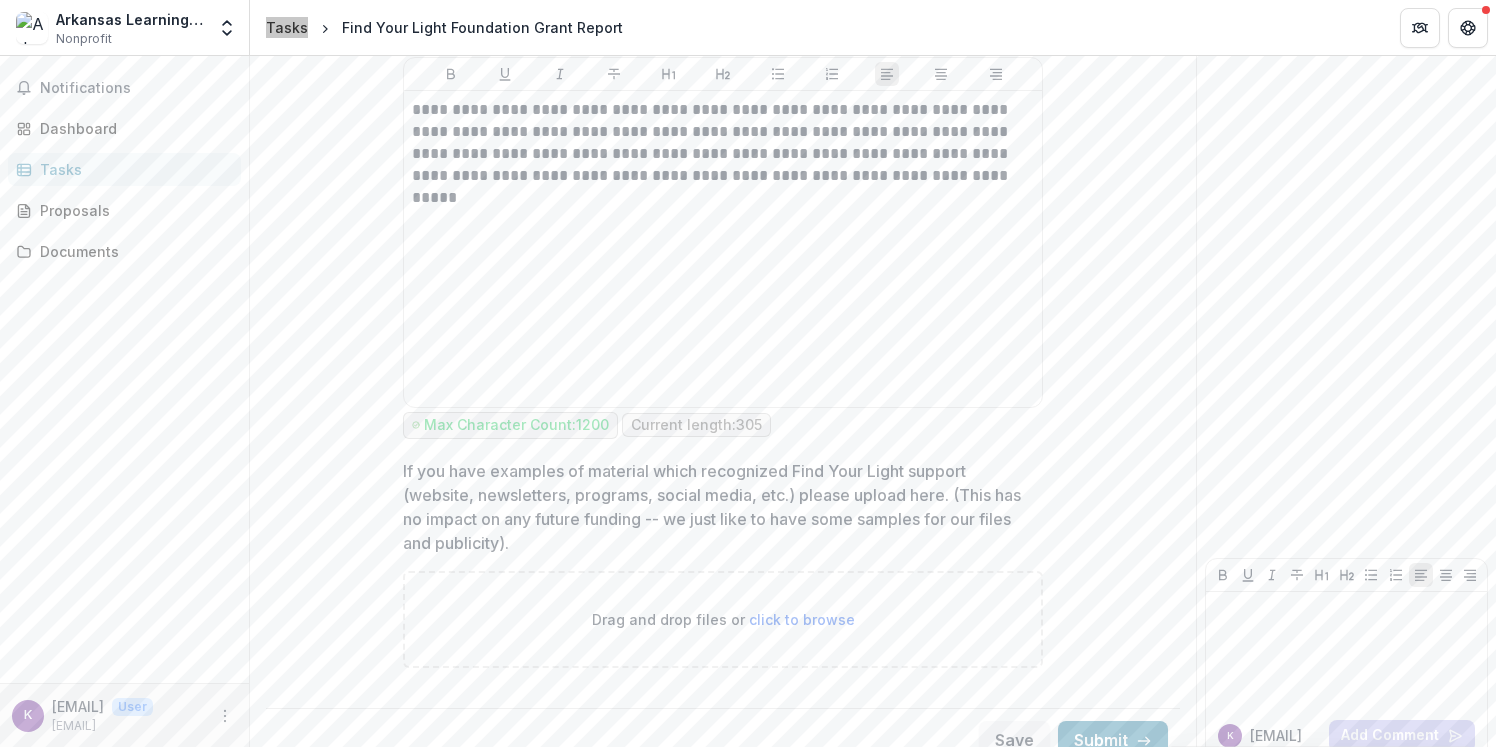 scroll, scrollTop: 3606, scrollLeft: 0, axis: vertical 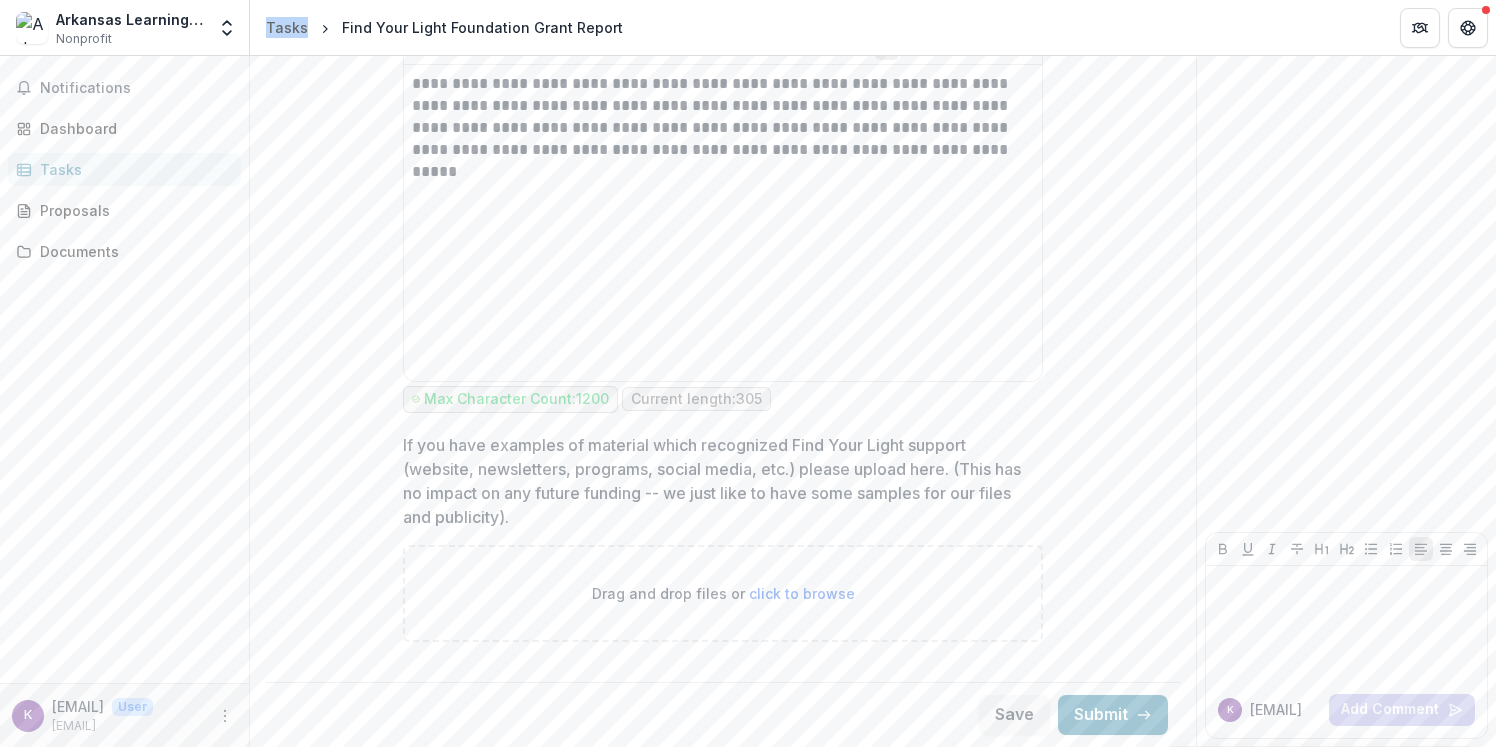 click on "Submit" at bounding box center [1113, 715] 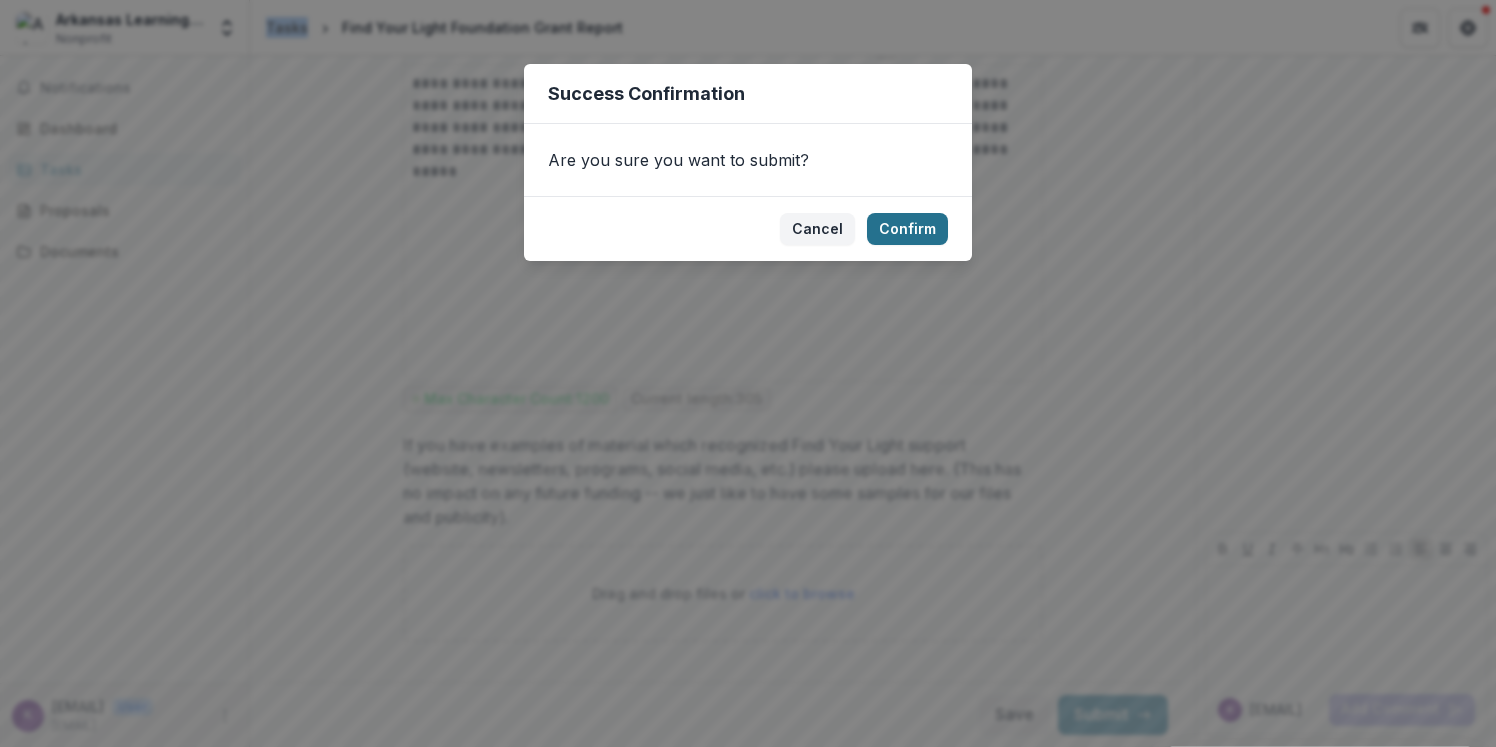 click on "Confirm" at bounding box center [907, 229] 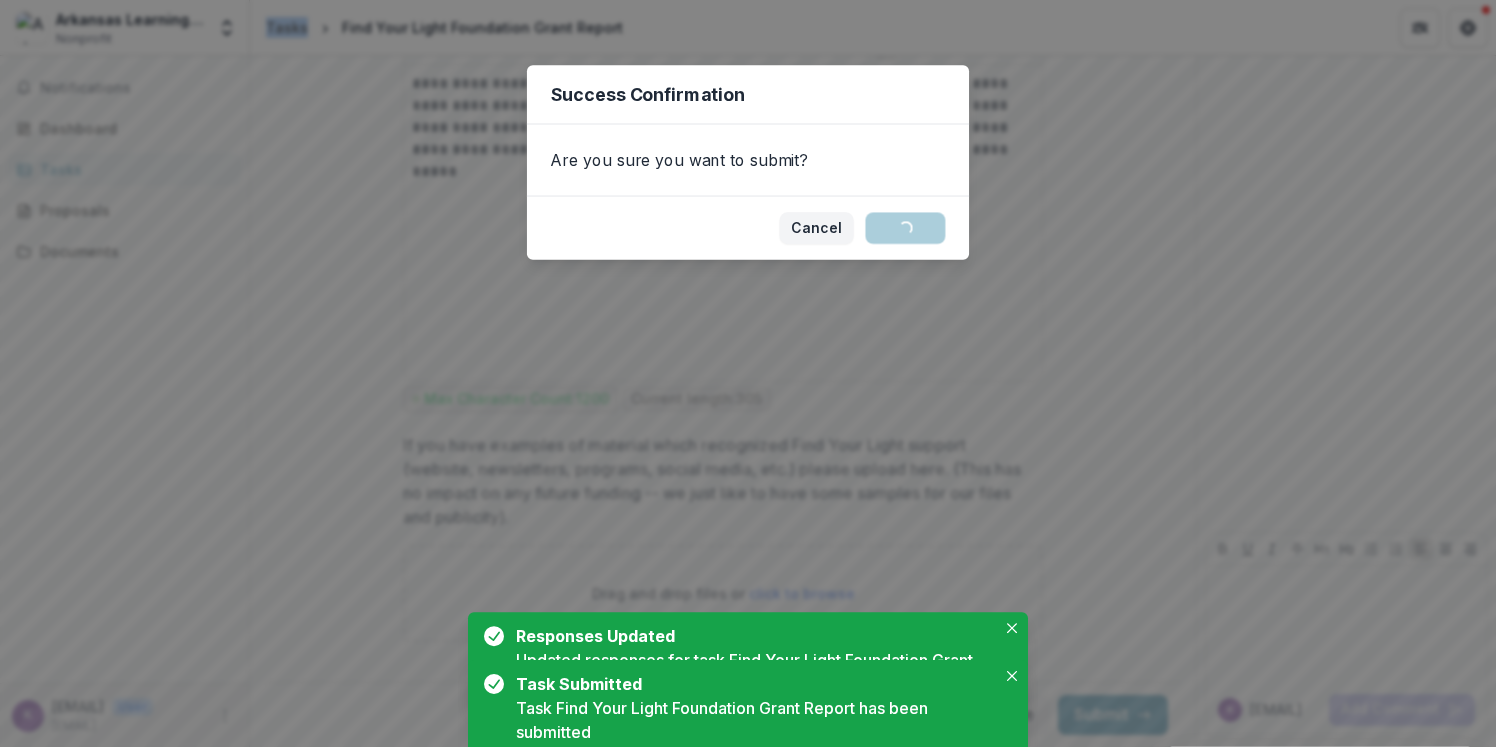 scroll, scrollTop: 0, scrollLeft: 0, axis: both 